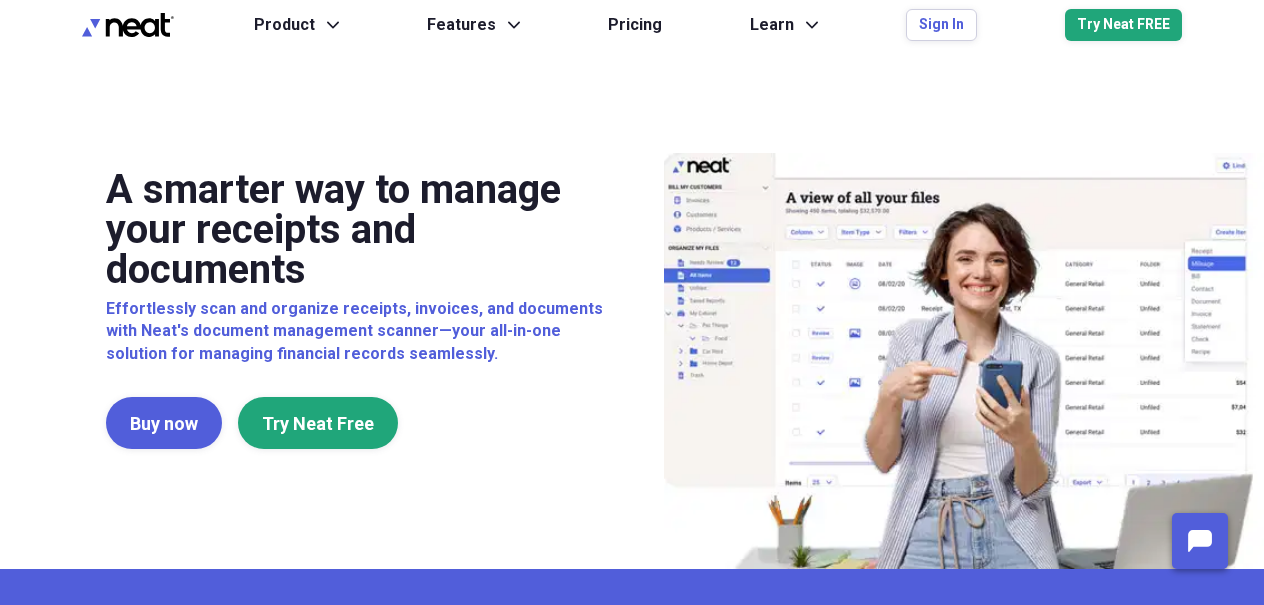 scroll, scrollTop: 0, scrollLeft: 0, axis: both 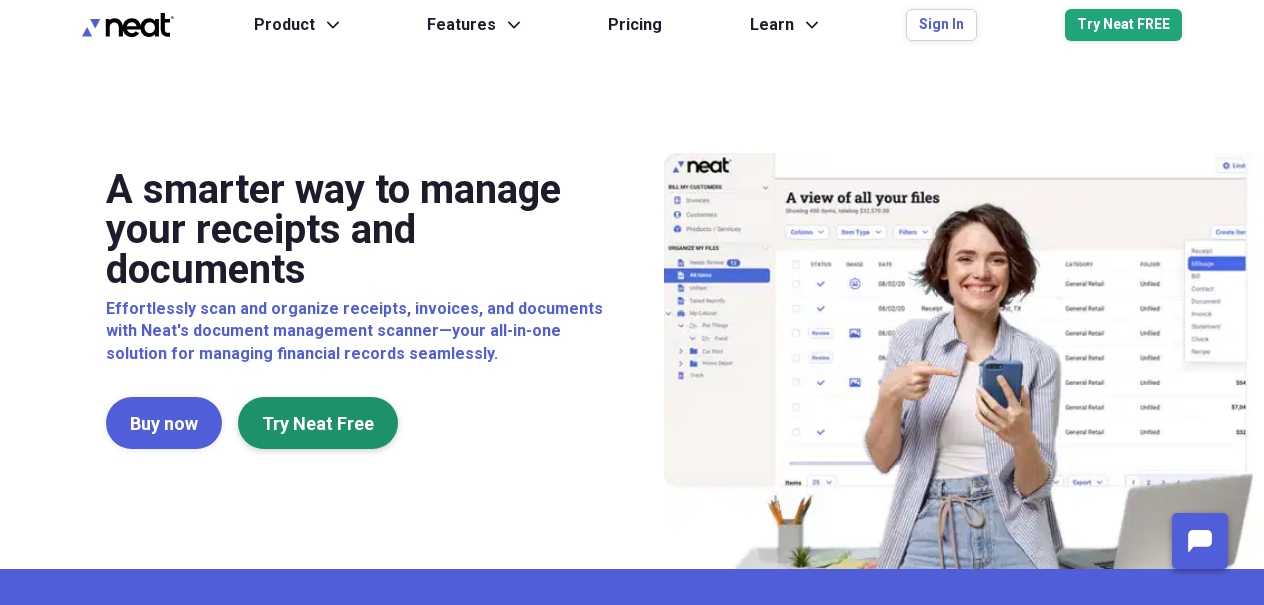 click on "Try Neat Free" at bounding box center (318, 423) 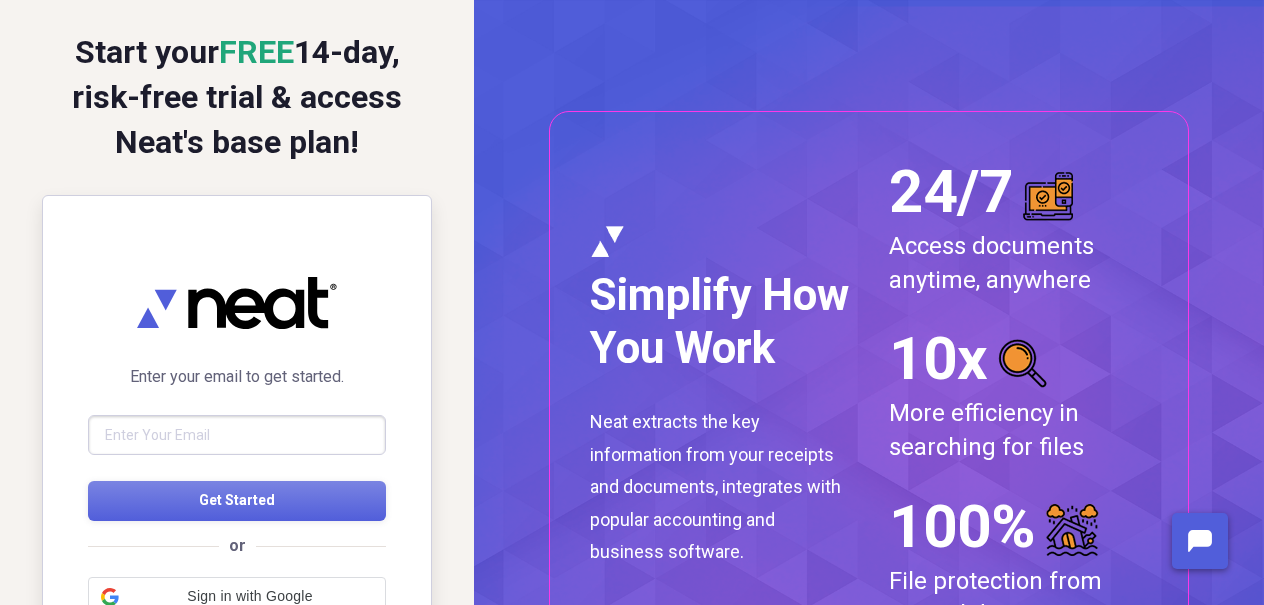 scroll, scrollTop: 0, scrollLeft: 0, axis: both 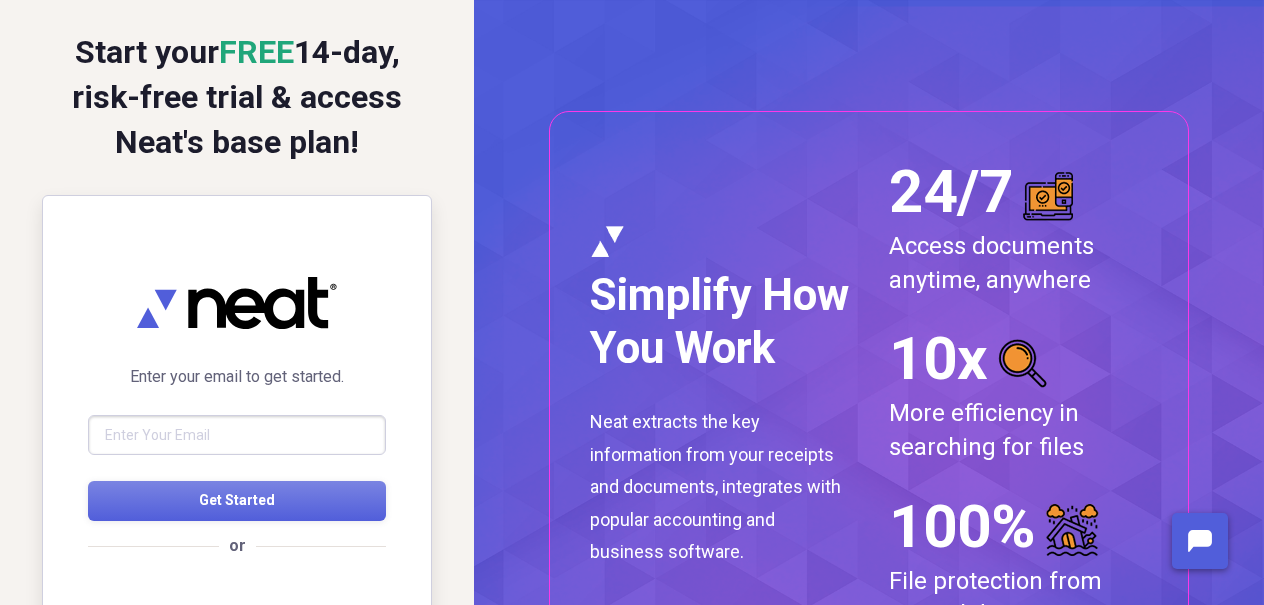 click at bounding box center (237, 435) 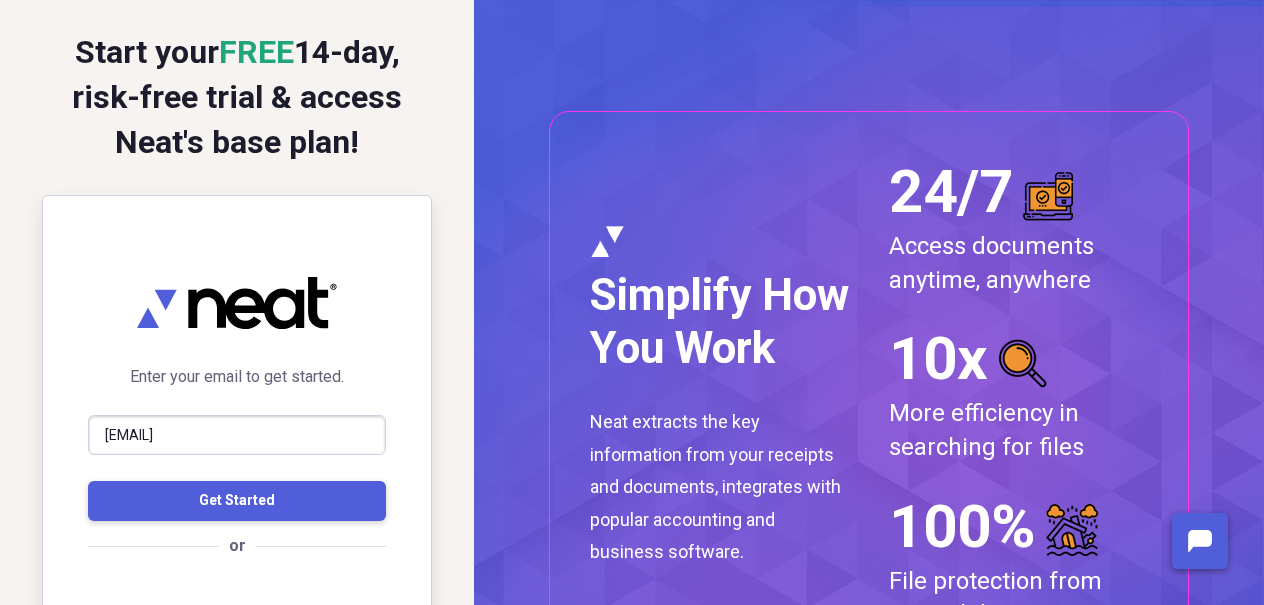 type on "aero.tech@shaw.ca" 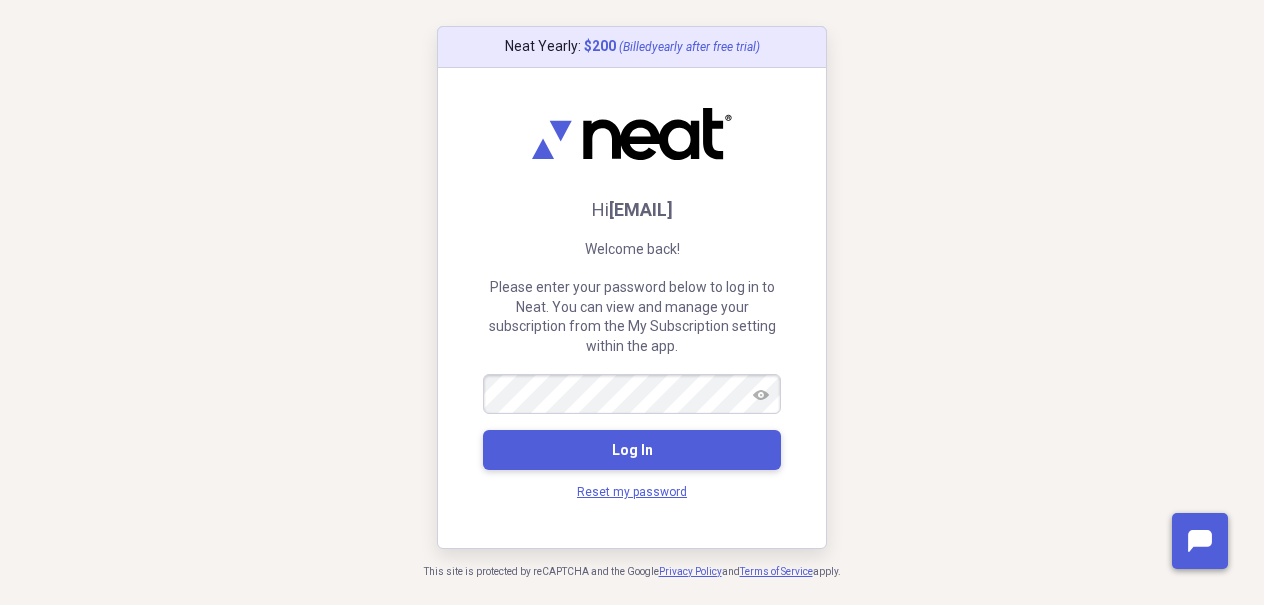 click on "Log In" at bounding box center (632, 450) 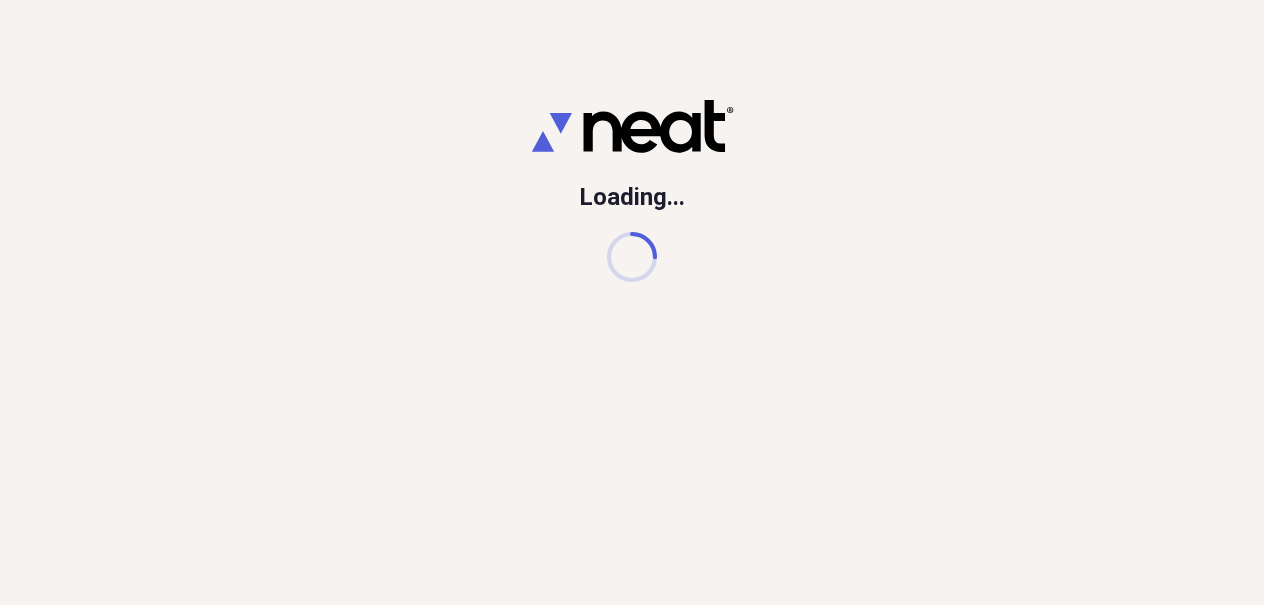 scroll, scrollTop: 0, scrollLeft: 0, axis: both 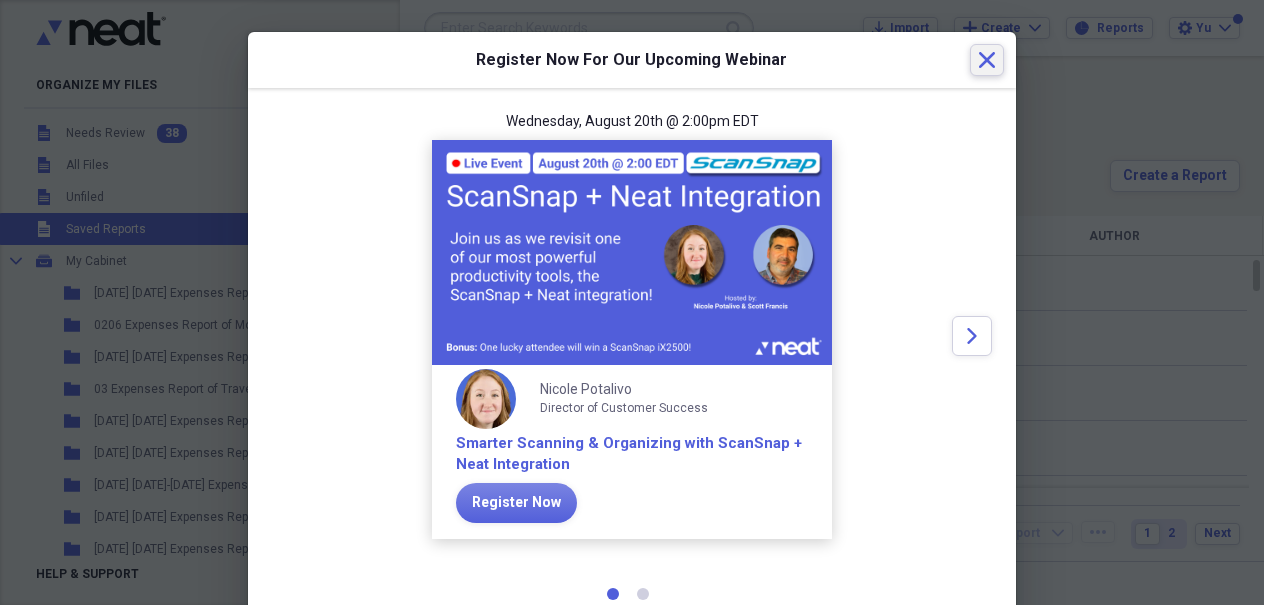 click 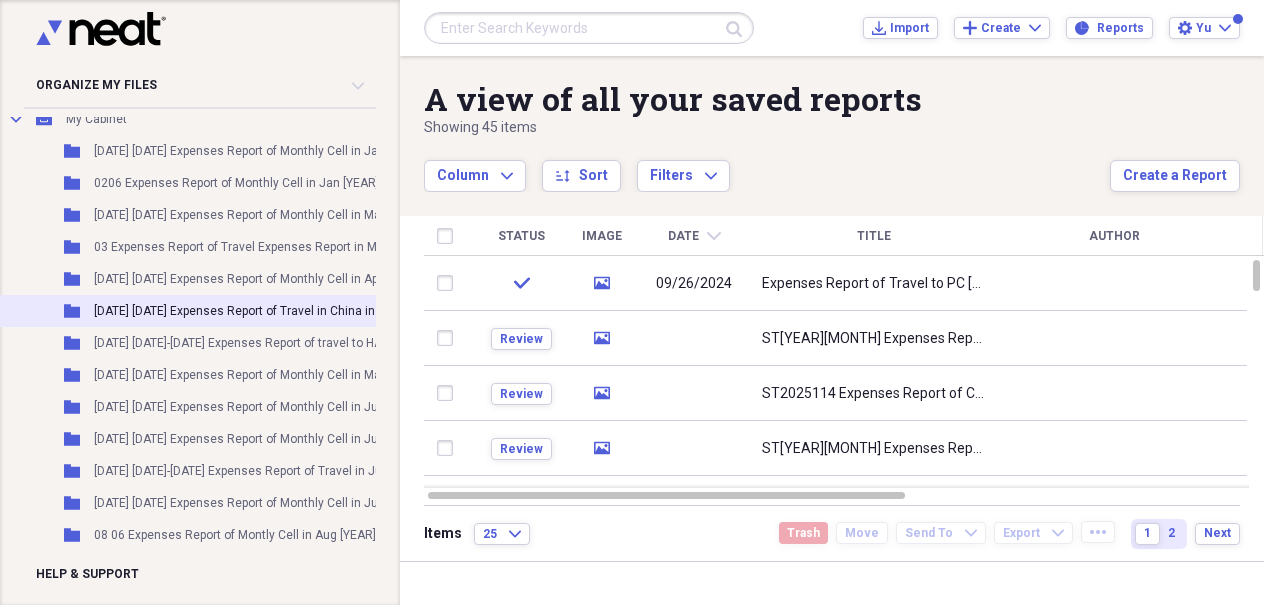 scroll, scrollTop: 147, scrollLeft: 0, axis: vertical 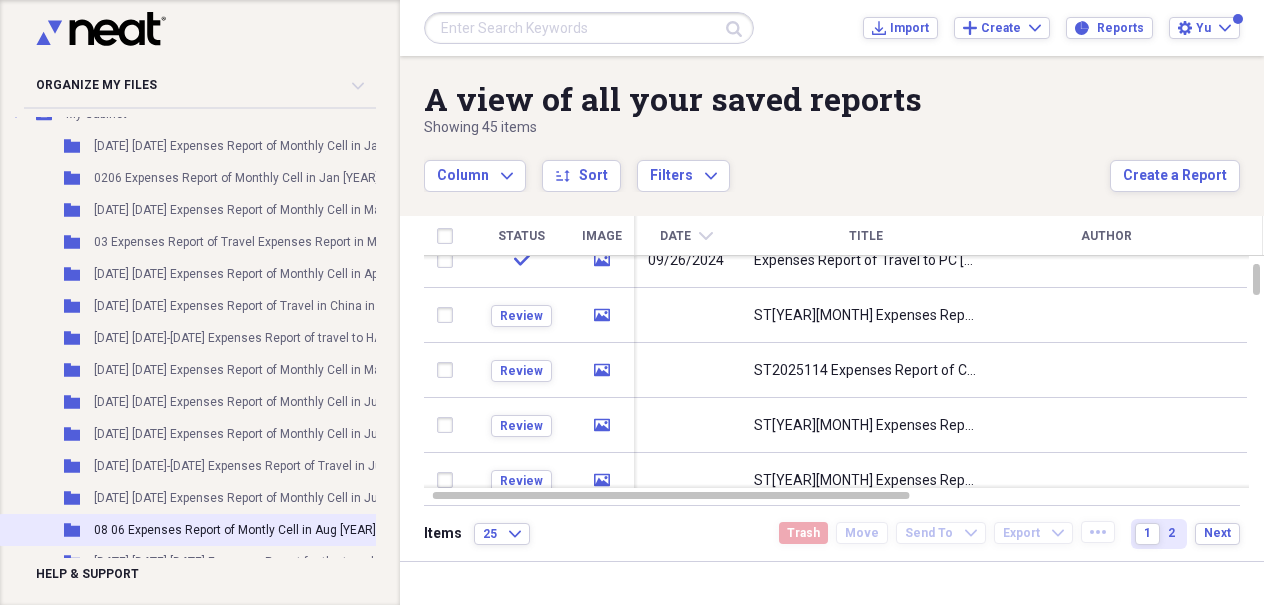 click on "08 06 Expenses Report of Montly Cell in Aug [YEAR]" at bounding box center [235, 530] 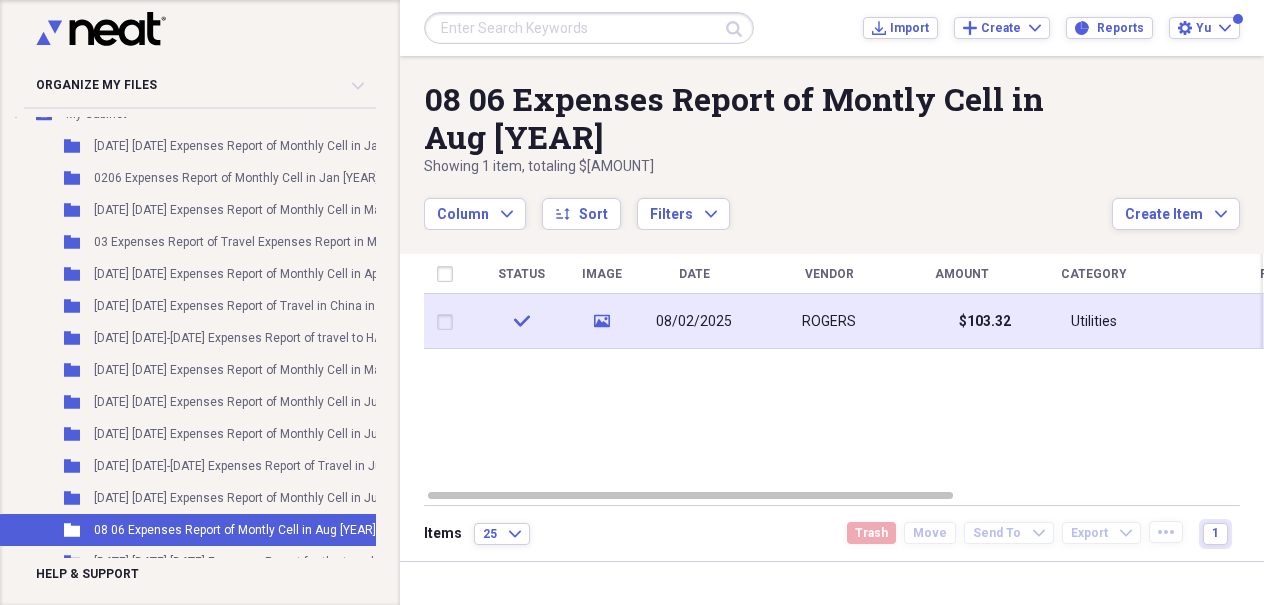 click at bounding box center (449, 322) 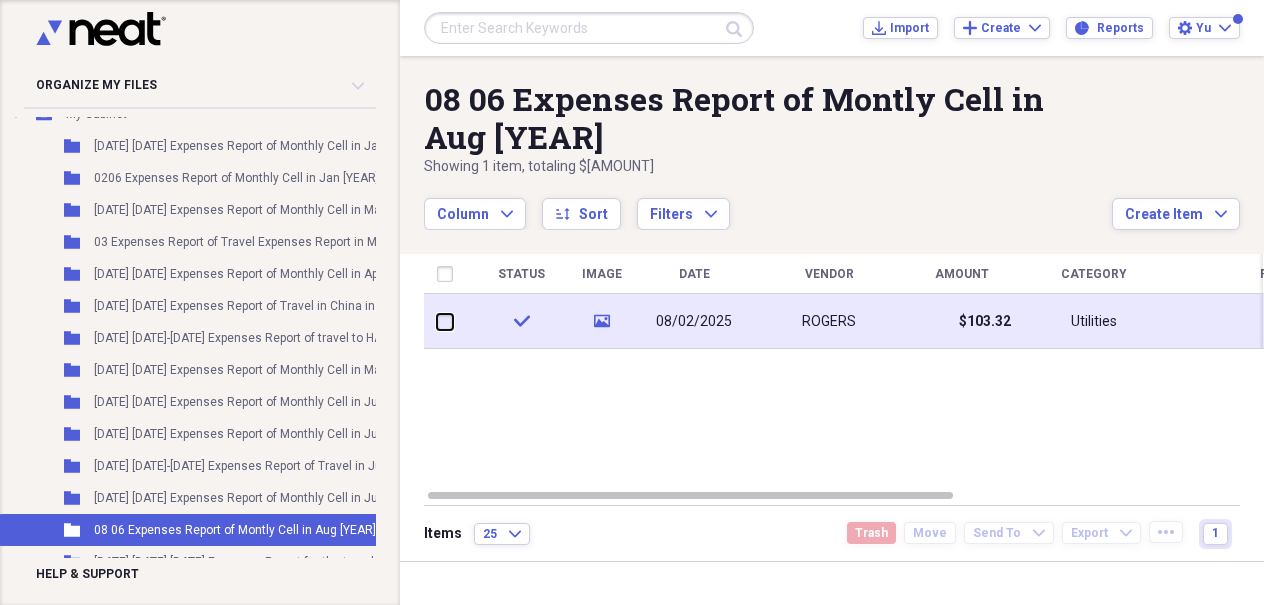 click at bounding box center [437, 321] 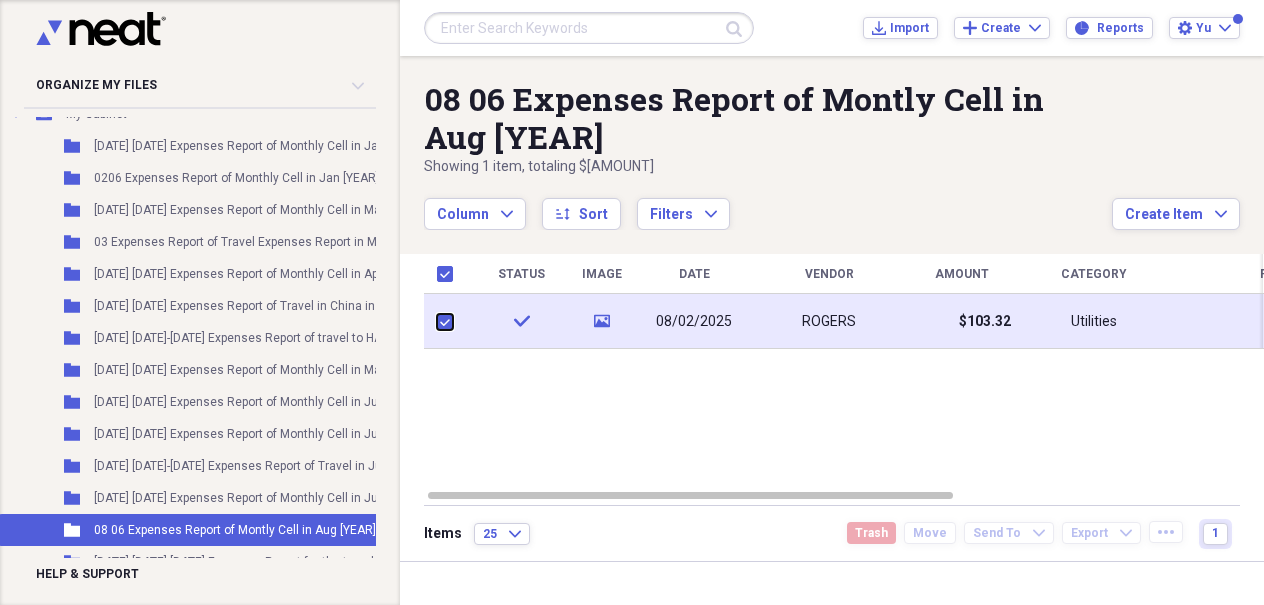 checkbox on "true" 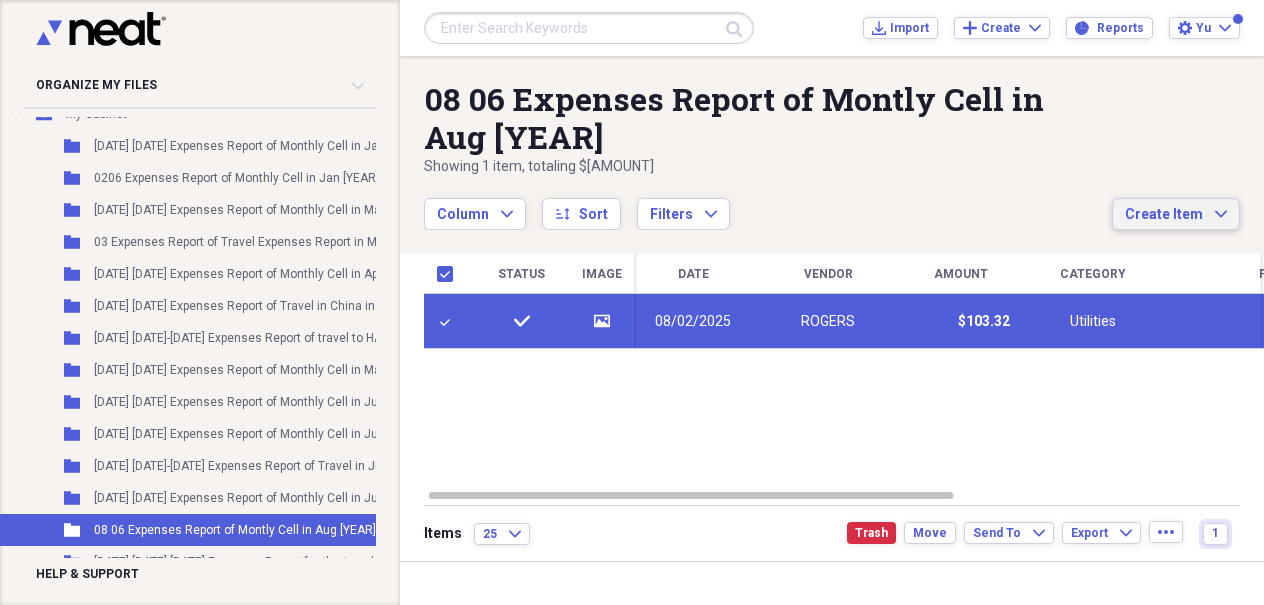 click on "Create Item Expand" at bounding box center (1176, 214) 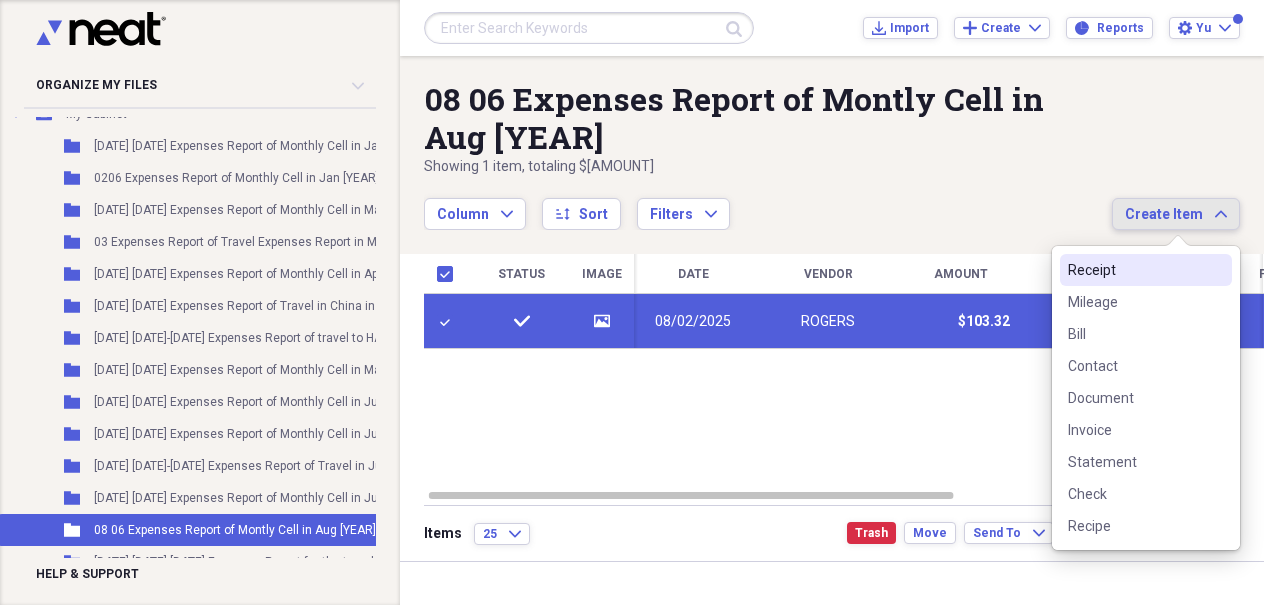 click on "Status Image Date Vendor Amount Category Product Source Billable Reimbursable check media [DATE]/[DATE]/[YEAR] ROGERS $[AMOUNT] Utilities Import check" at bounding box center (844, 371) 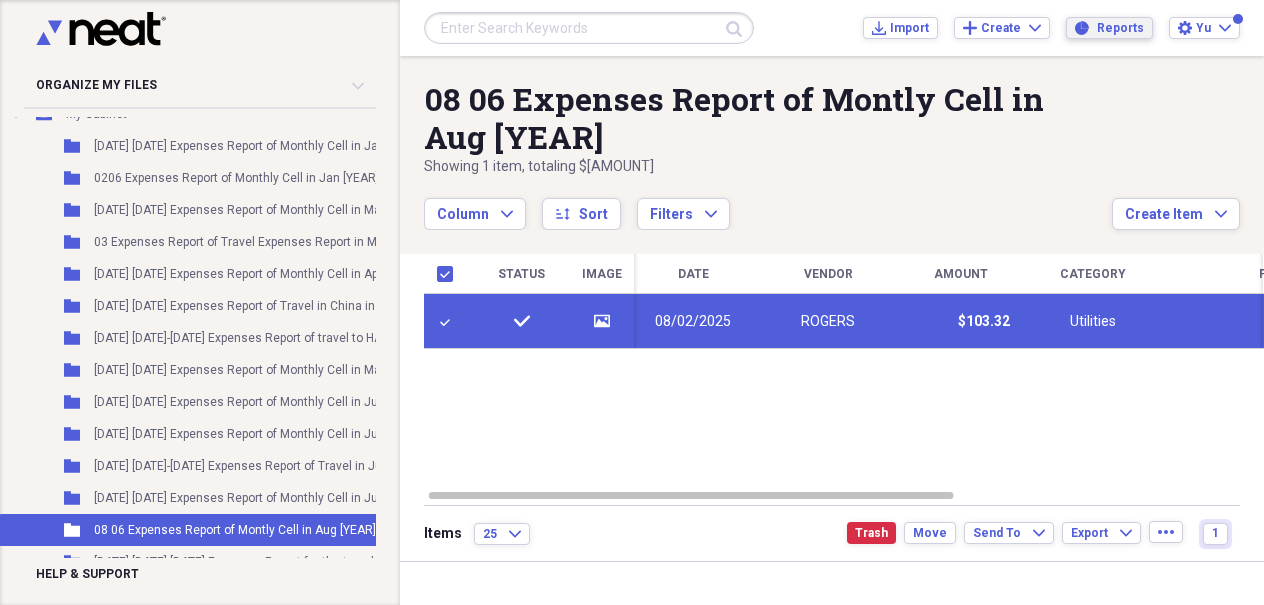 click on "Reports" at bounding box center [1120, 28] 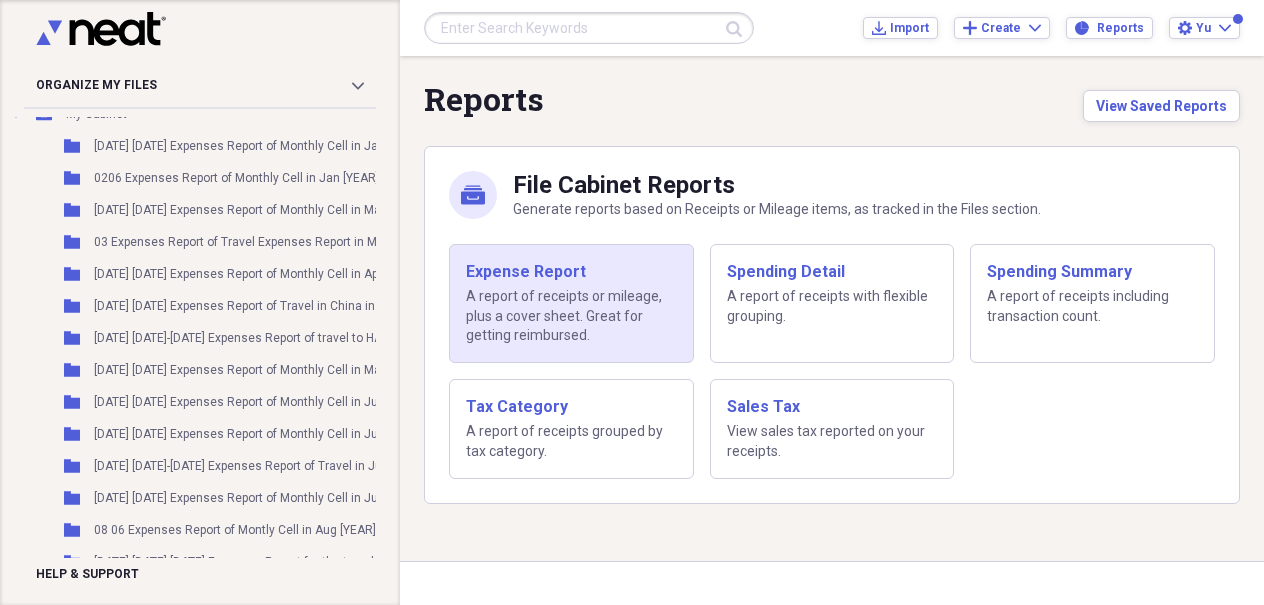 click on "Expense Report A report of receipts or mileage, plus a cover sheet. Great for getting reimbursed." at bounding box center (571, 303) 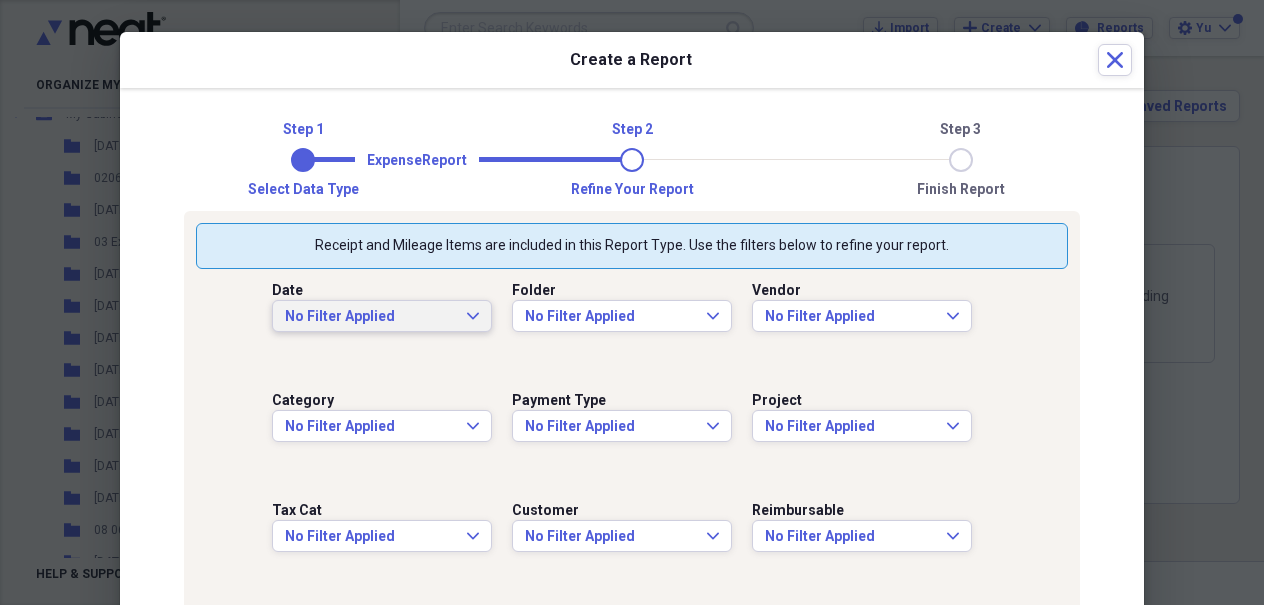click on "Expand" 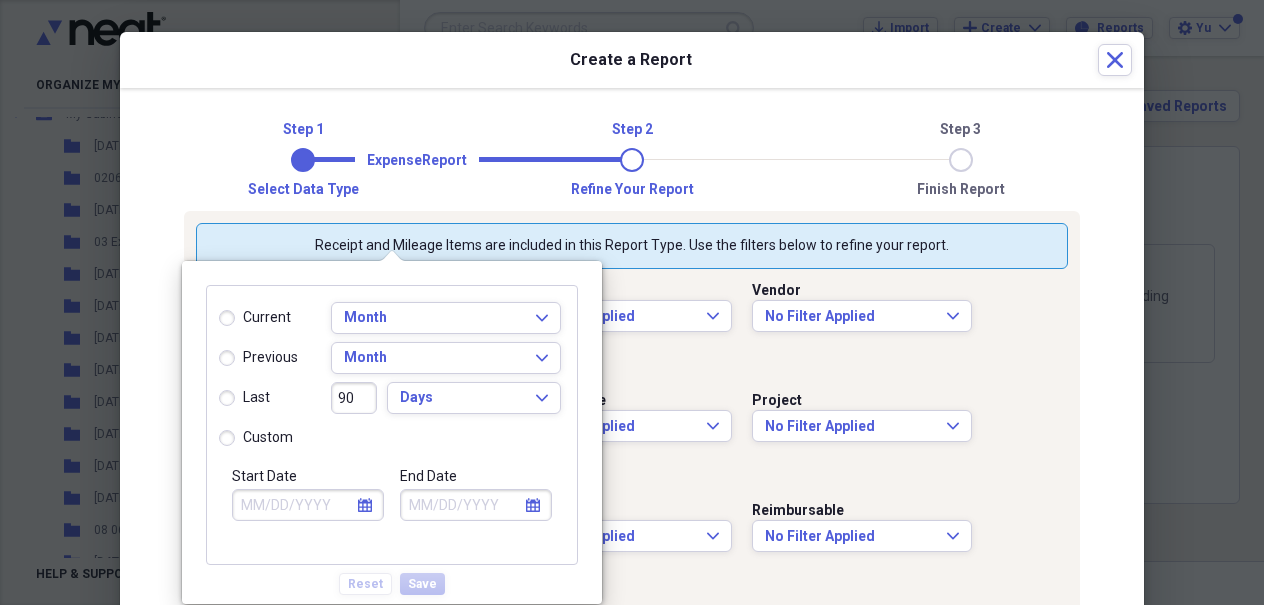 click on "current" at bounding box center (255, 318) 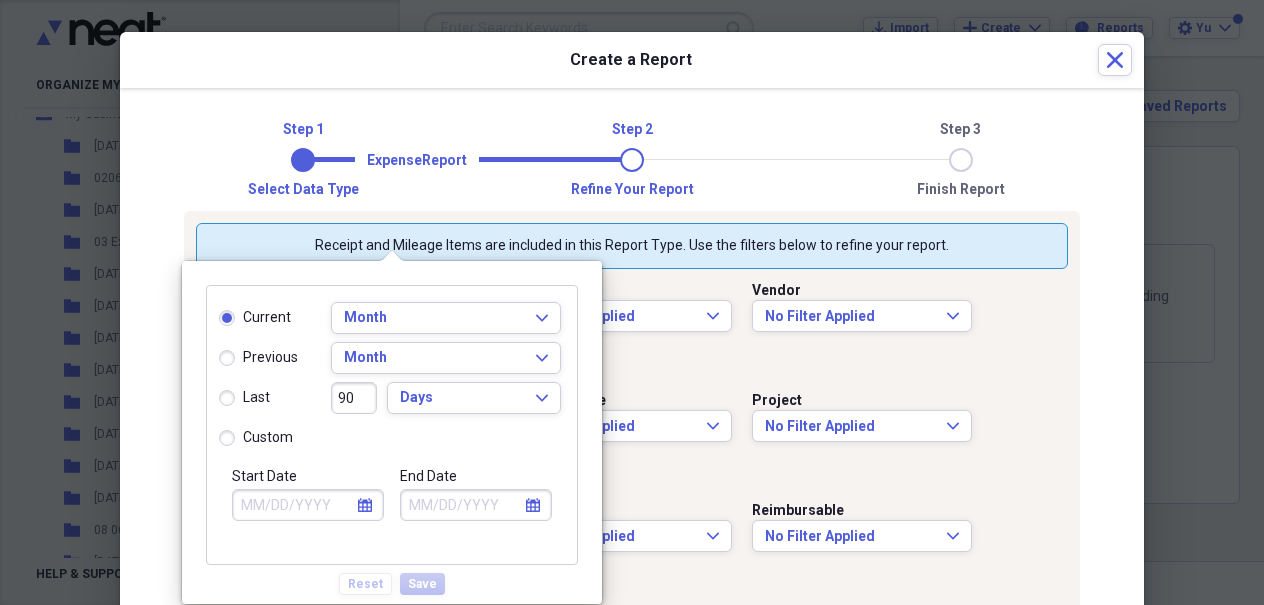 type on "08/01/2025" 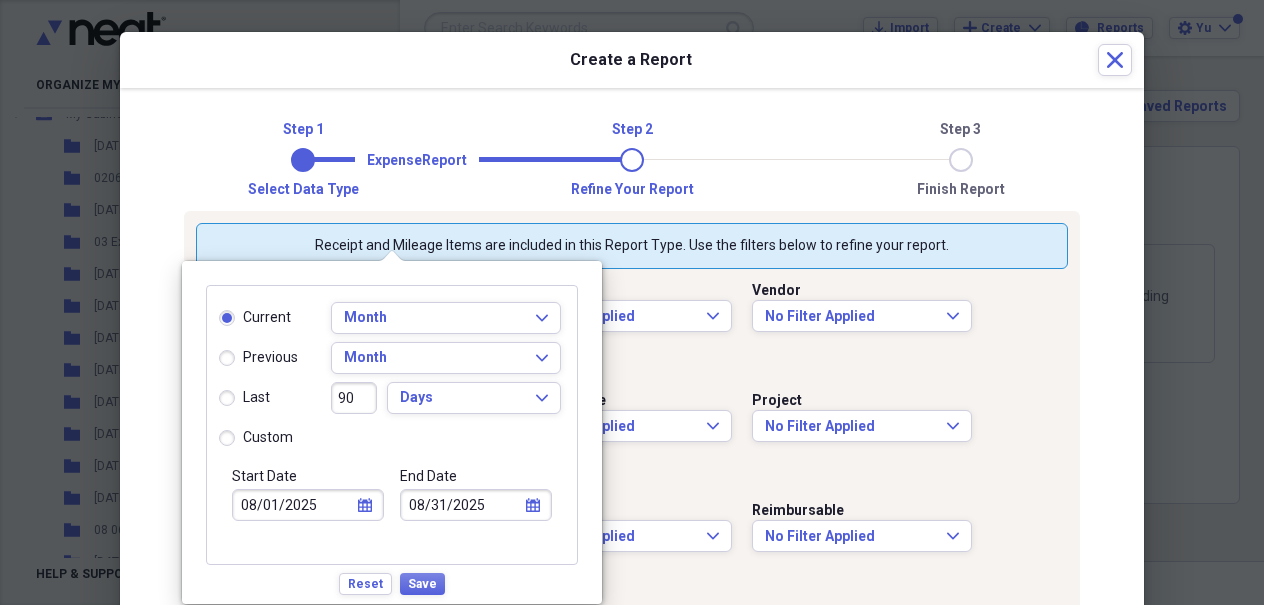 click 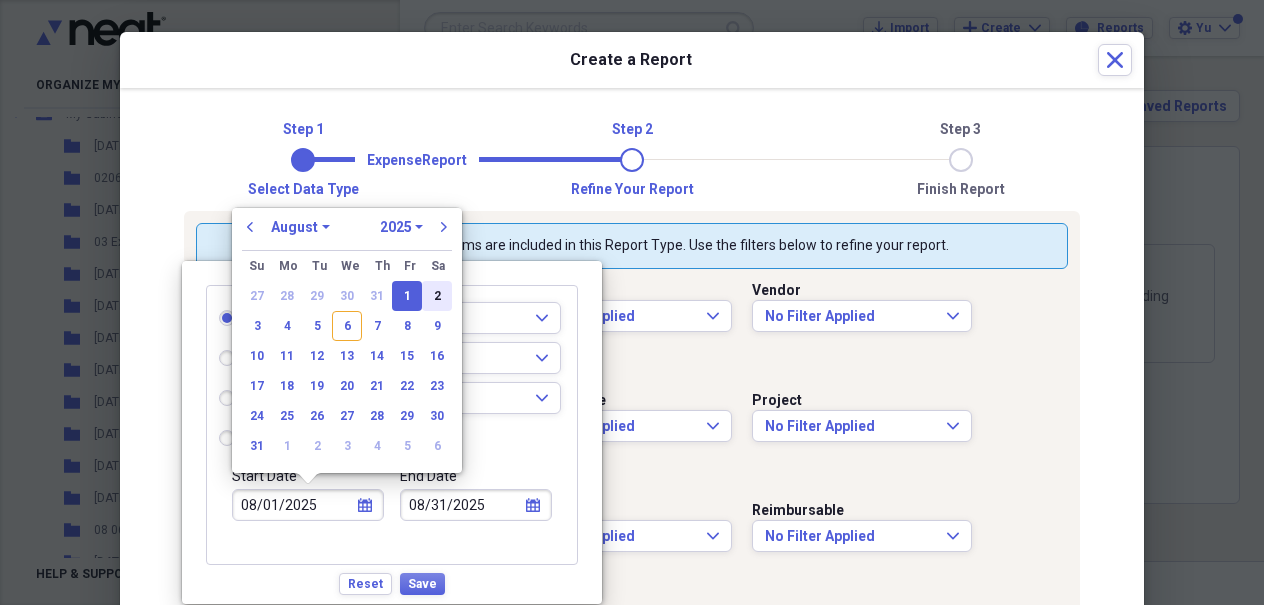 click on "2" at bounding box center (437, 296) 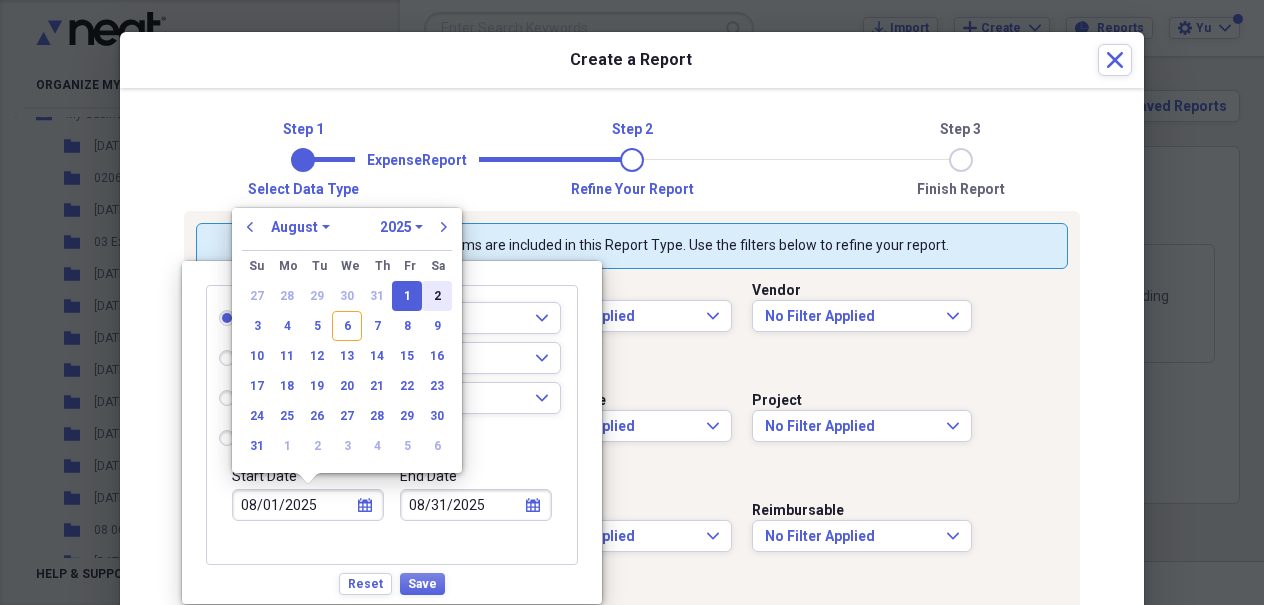 radio on "false" 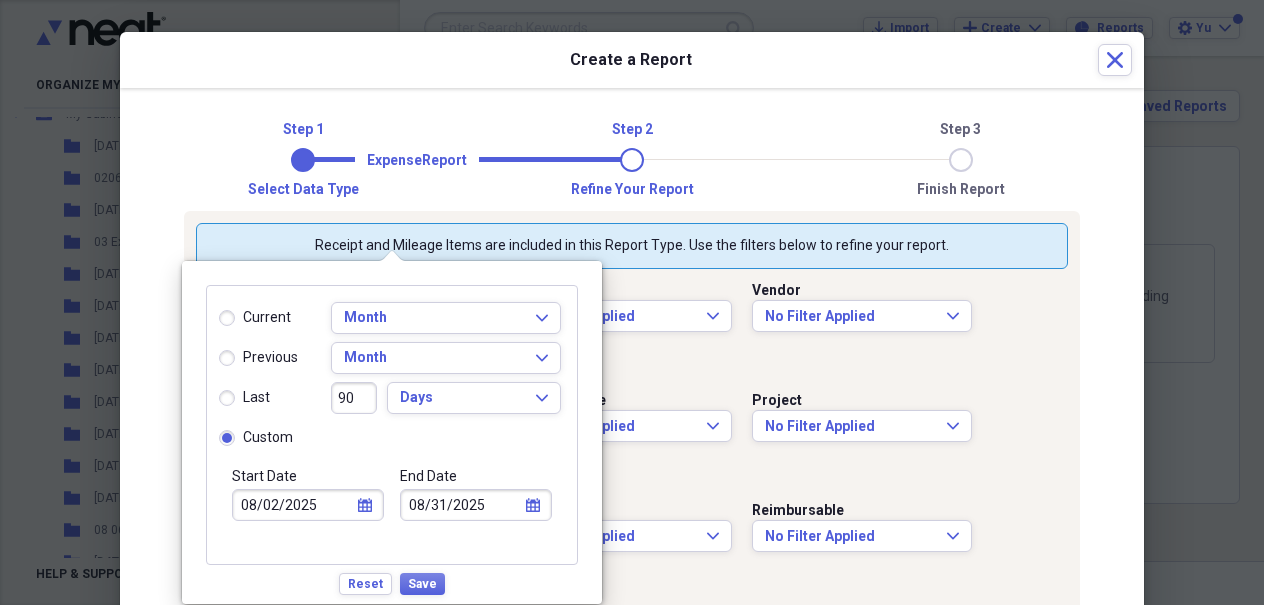 click 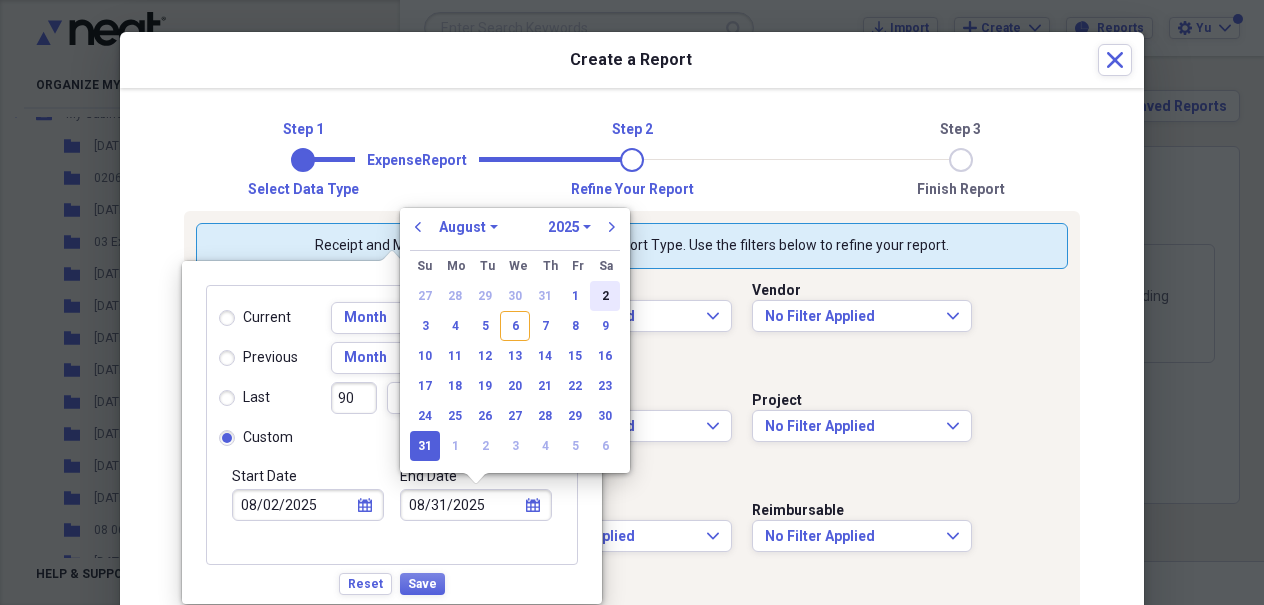 click on "2" at bounding box center (605, 296) 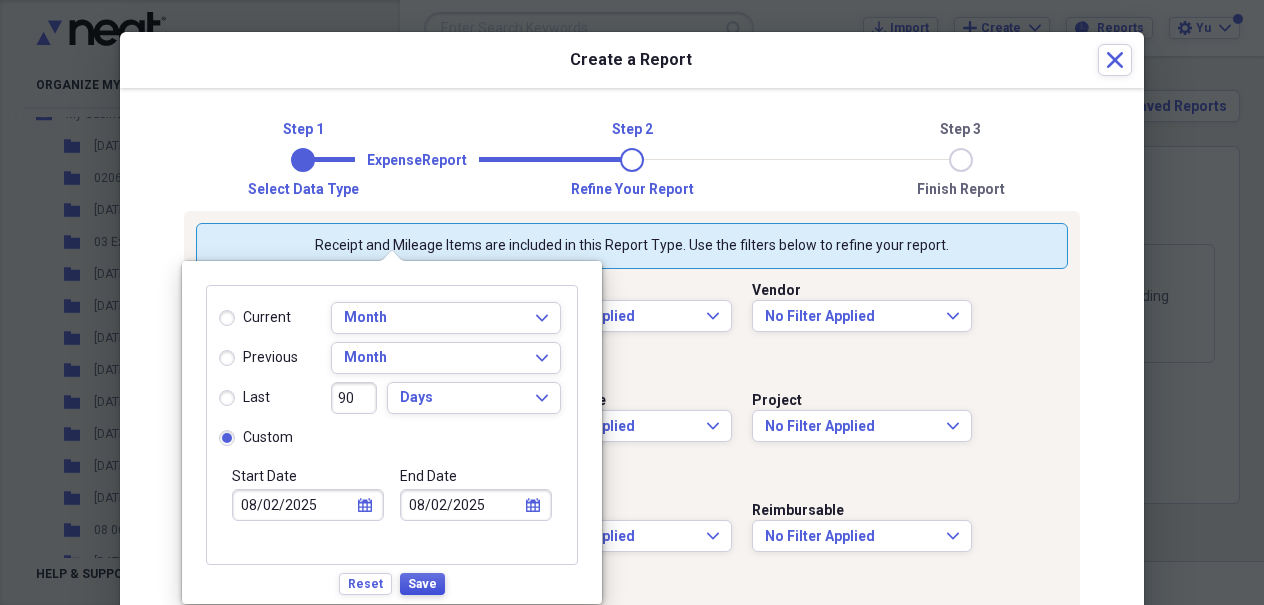 click on "Save" at bounding box center [422, 584] 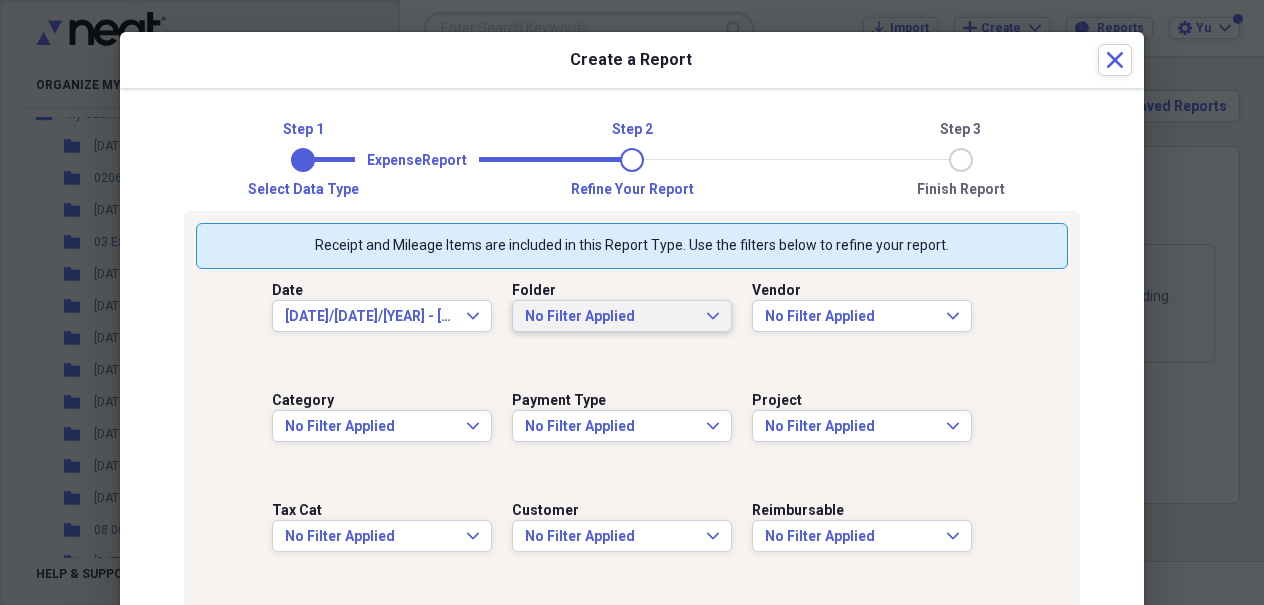 click on "No Filter Applied" at bounding box center [610, 317] 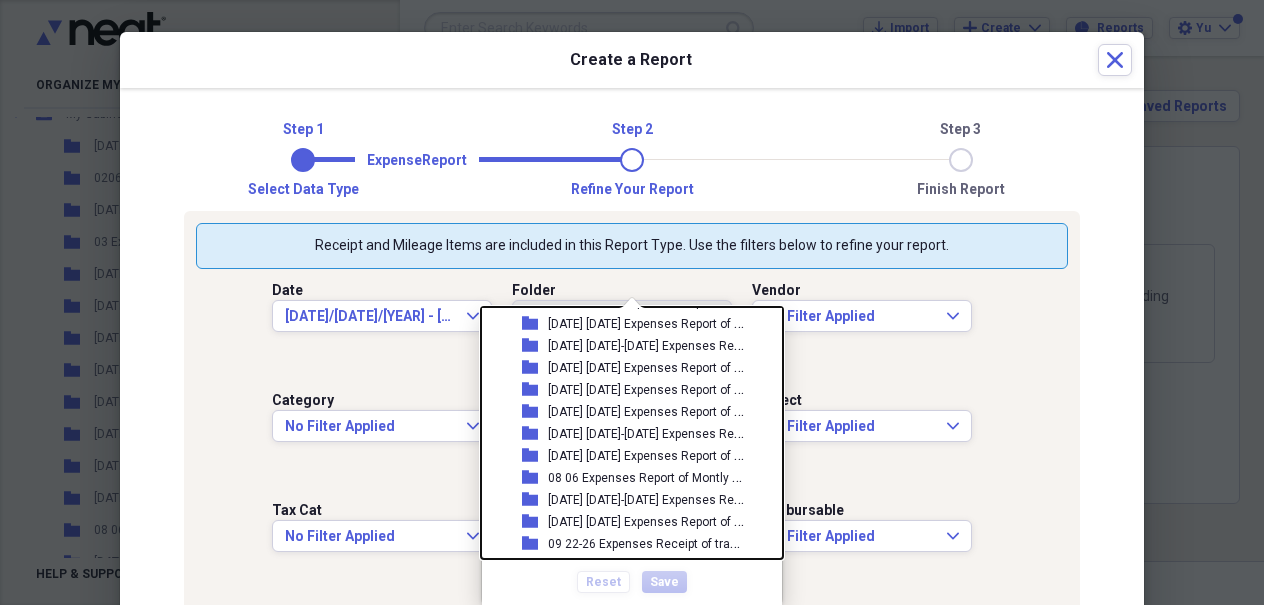 scroll, scrollTop: 165, scrollLeft: 0, axis: vertical 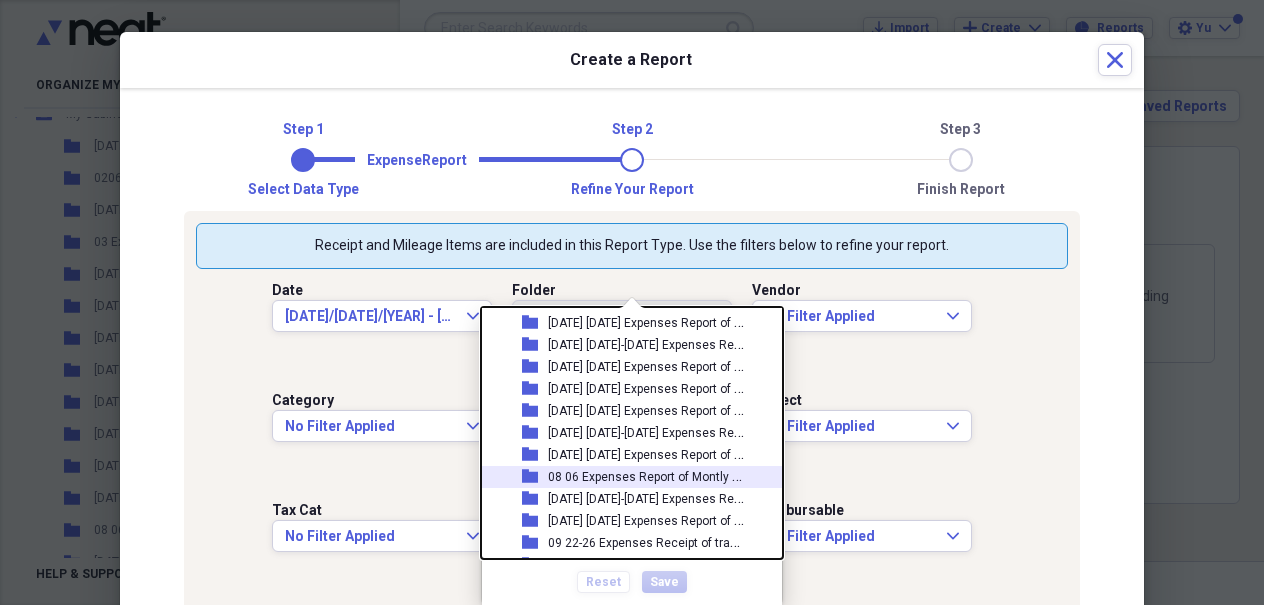 click on "08 06 Expenses Report of Montly Cell in Aug [YEAR]" at bounding box center (689, 475) 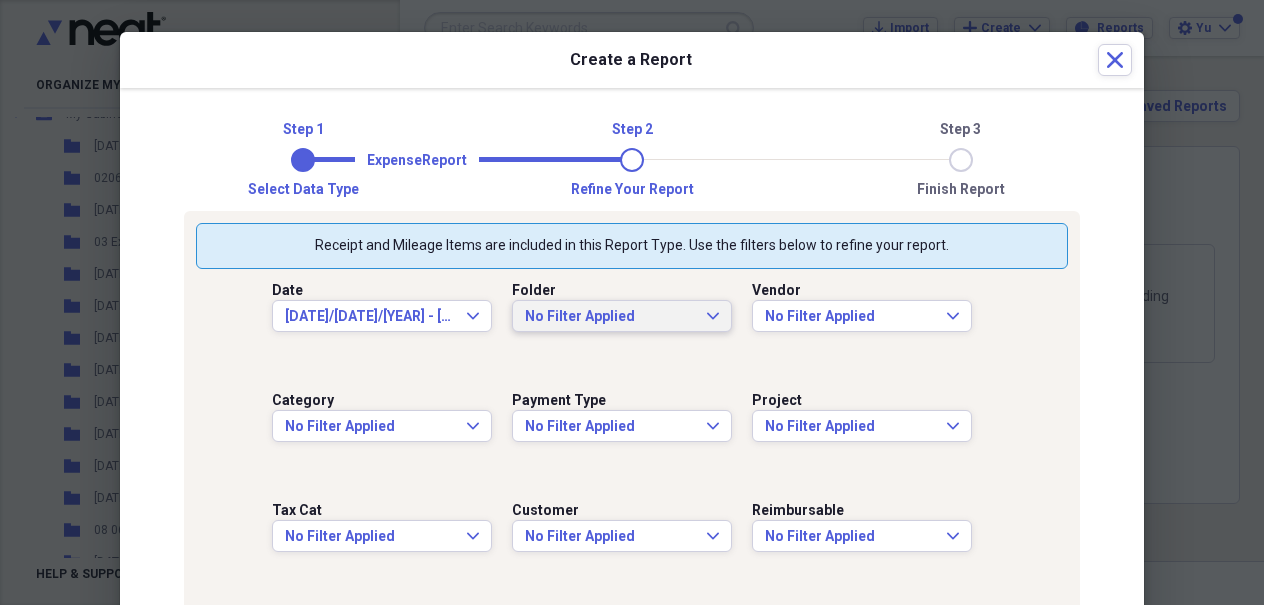 click on "Vendor No Filter Applied Expand" at bounding box center [872, 324] 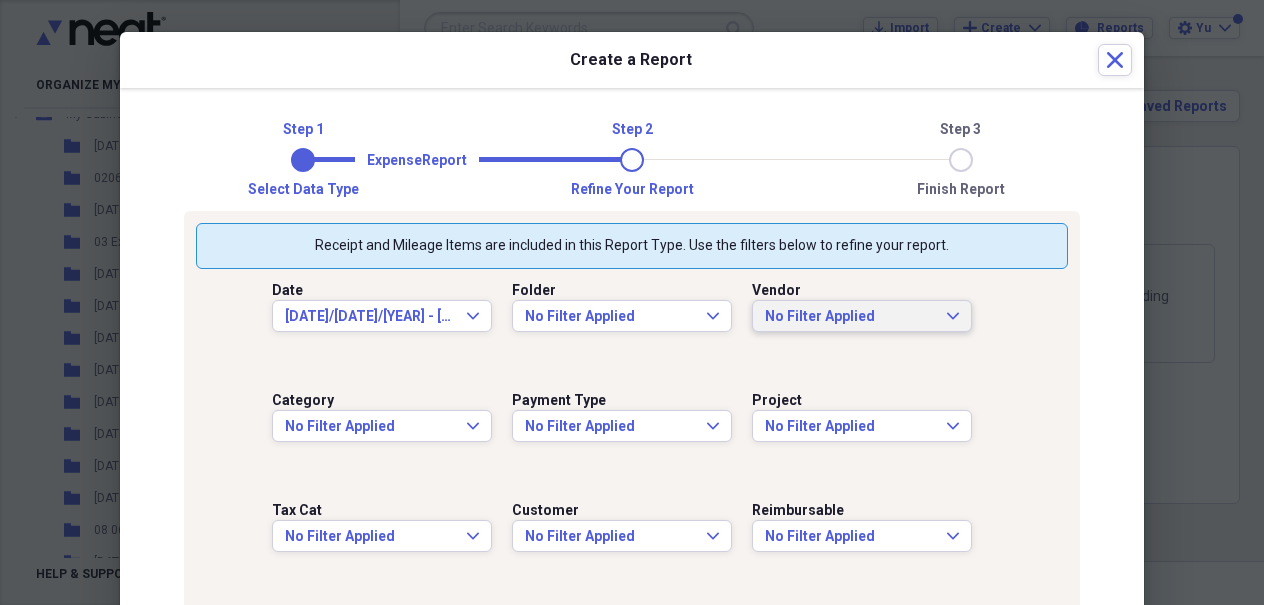 click on "No Filter Applied" at bounding box center (850, 317) 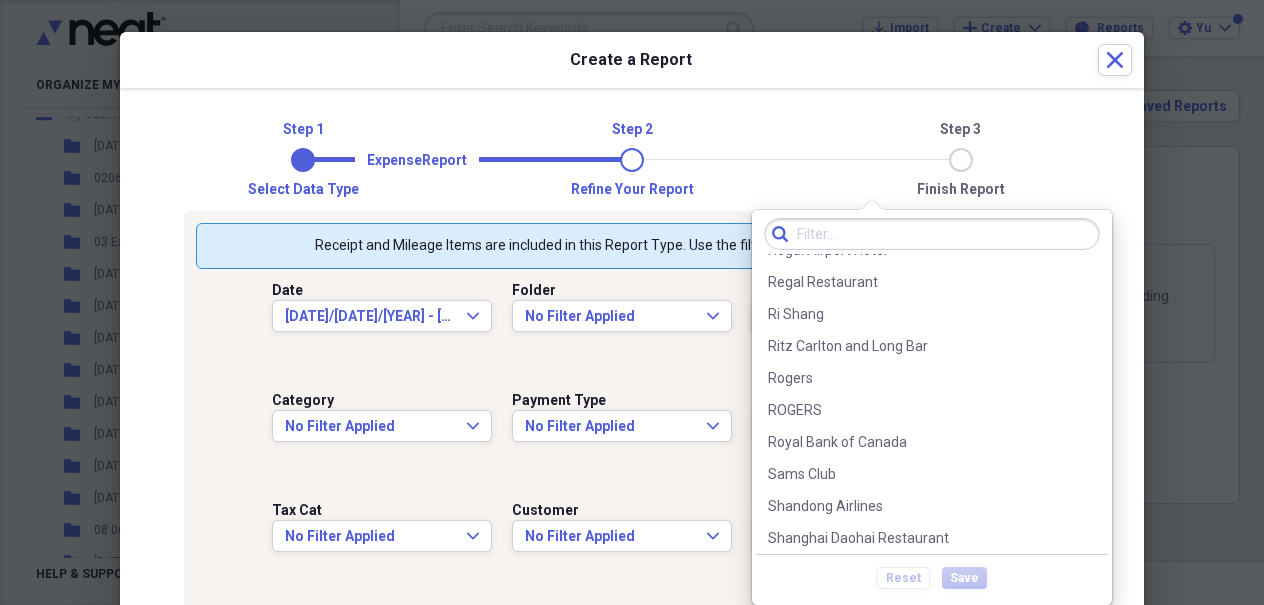 scroll, scrollTop: 3164, scrollLeft: 0, axis: vertical 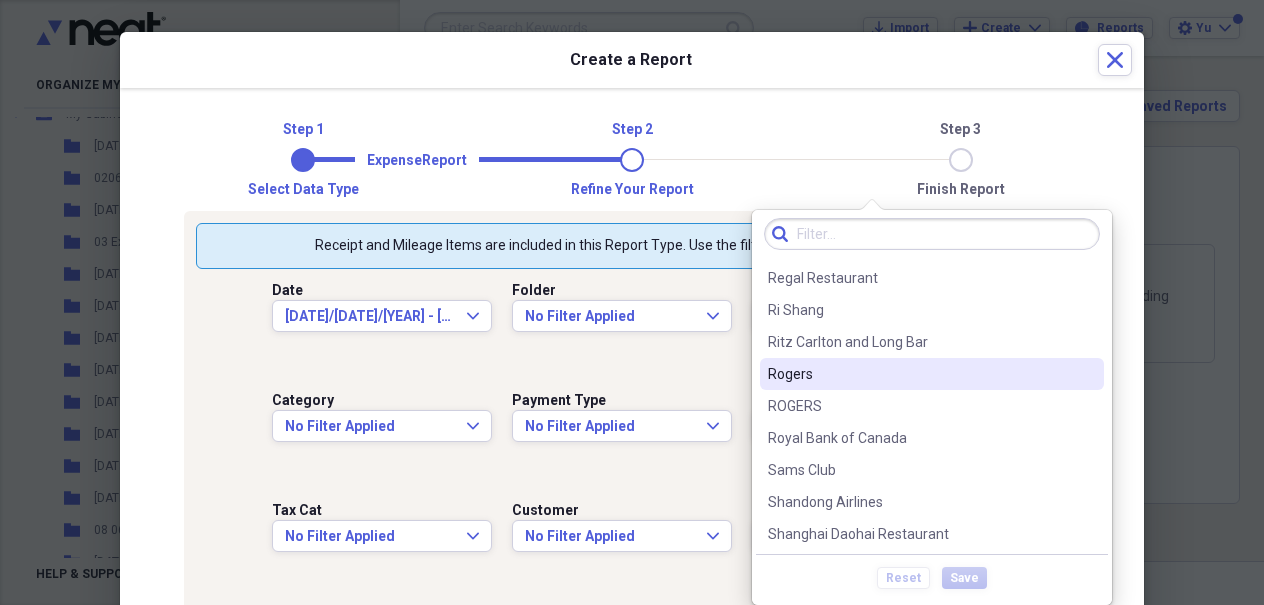 click on "Rogers" at bounding box center (920, 374) 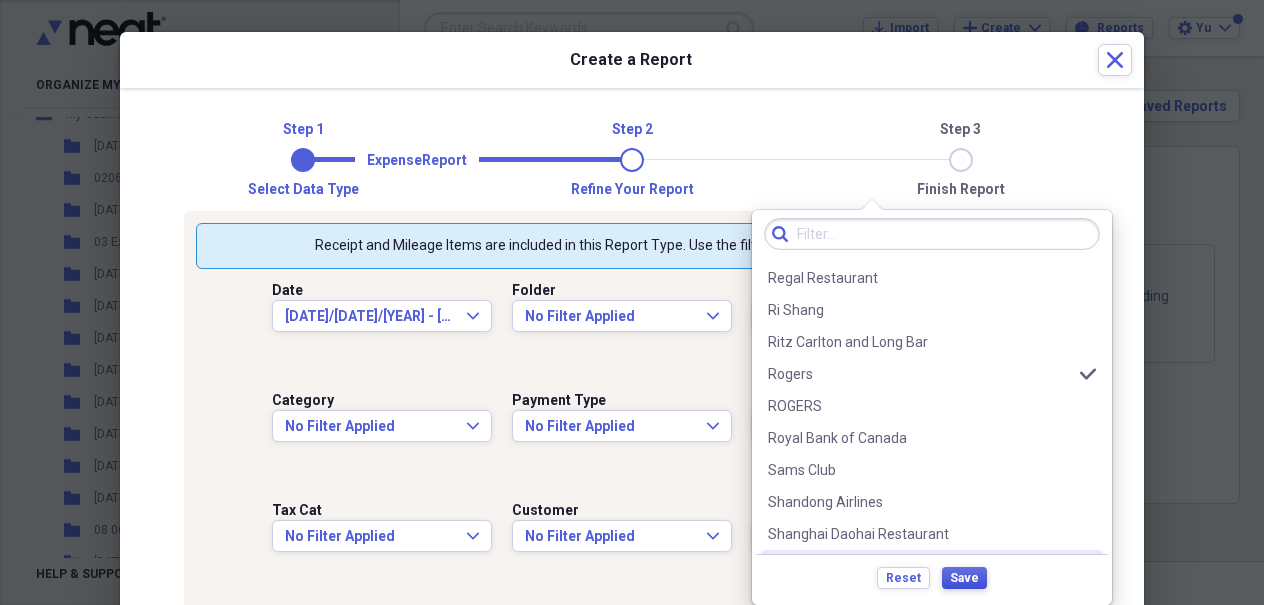 click on "Save" at bounding box center [964, 578] 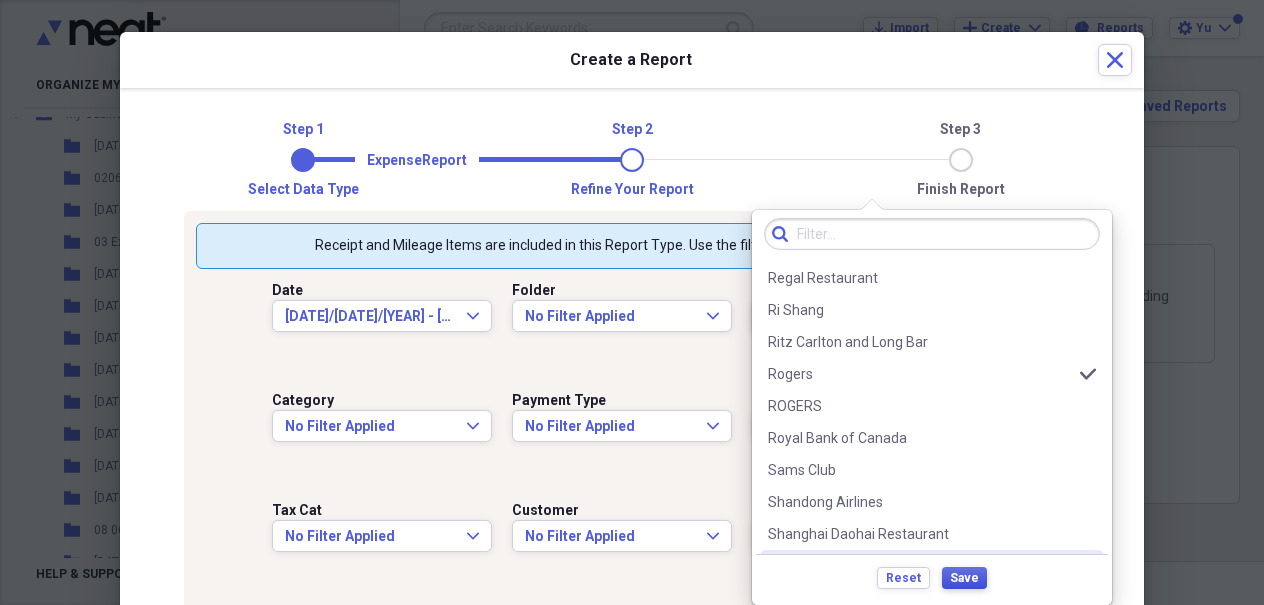 scroll, scrollTop: 0, scrollLeft: 0, axis: both 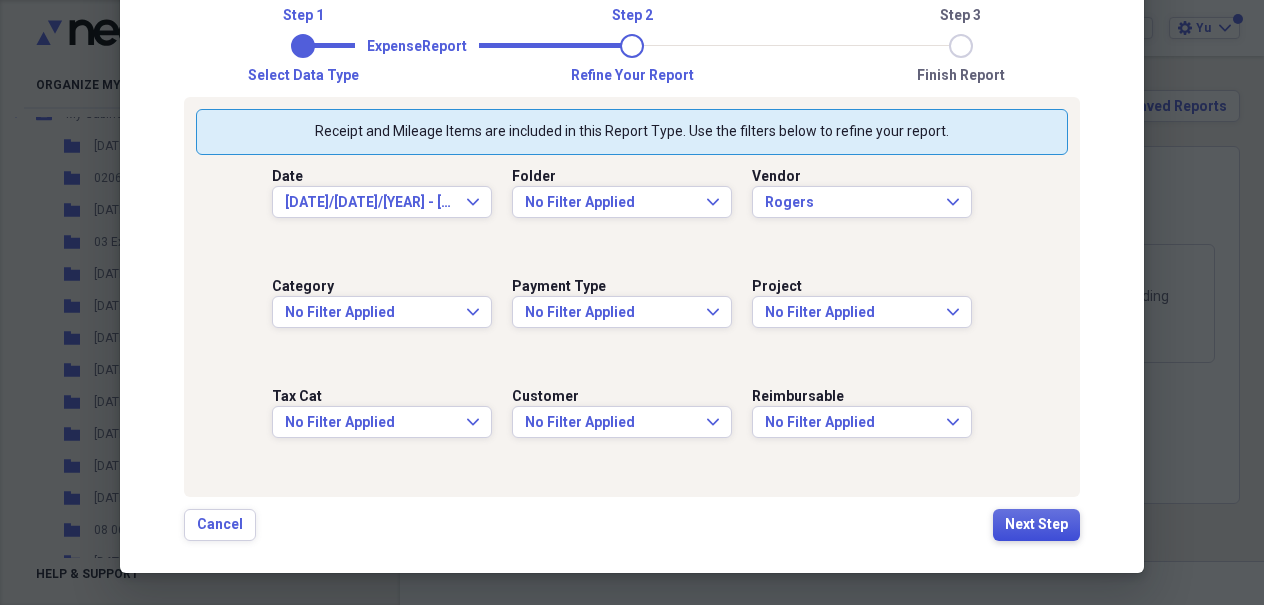 click on "Next Step" at bounding box center [1036, 525] 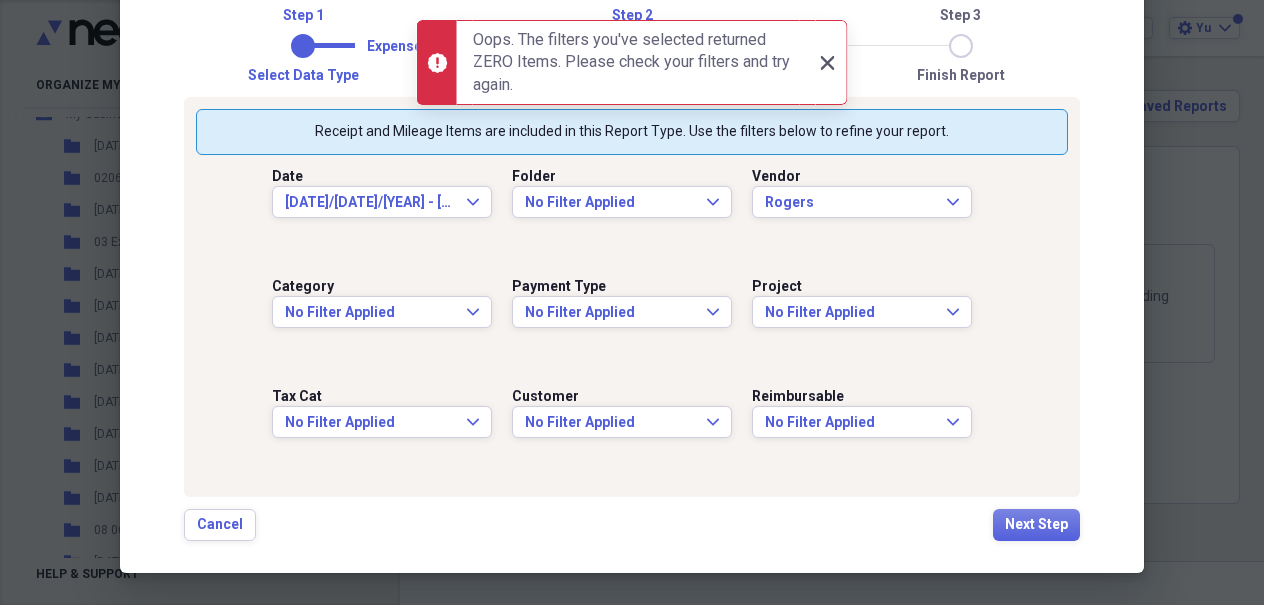 click 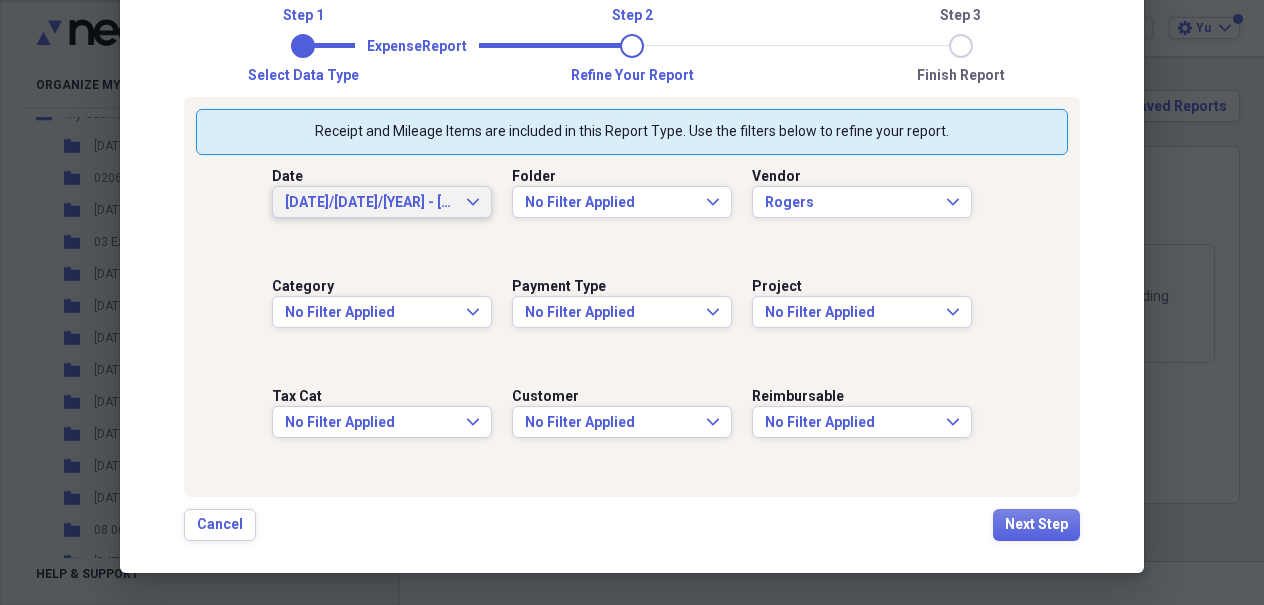 click on "Expand" 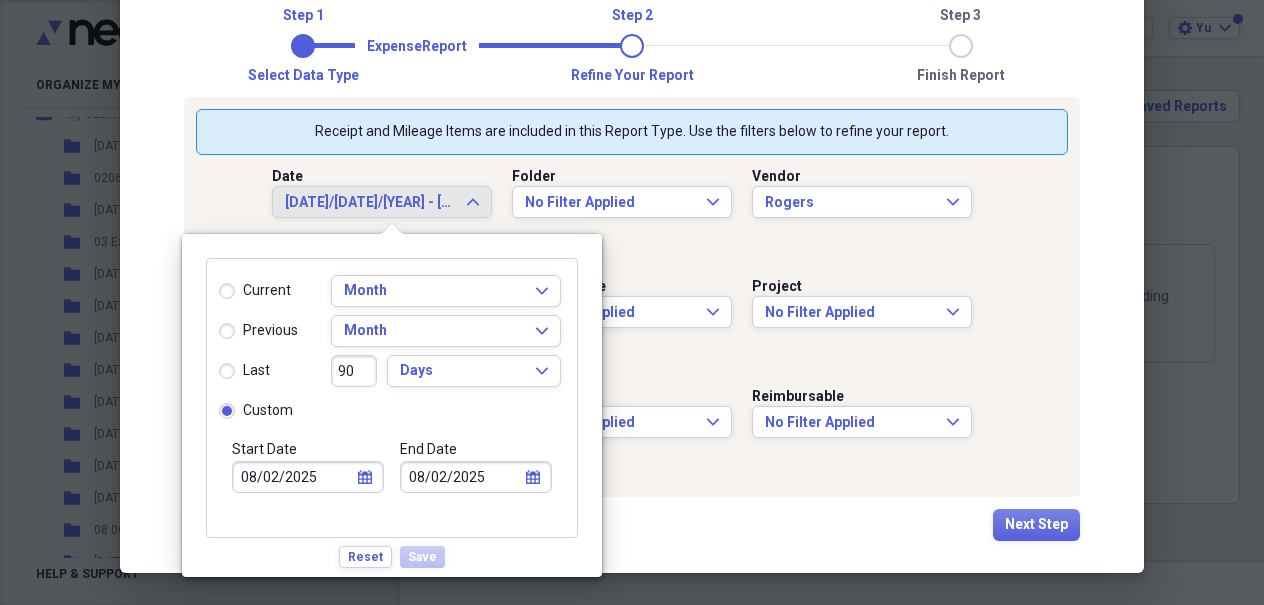 click 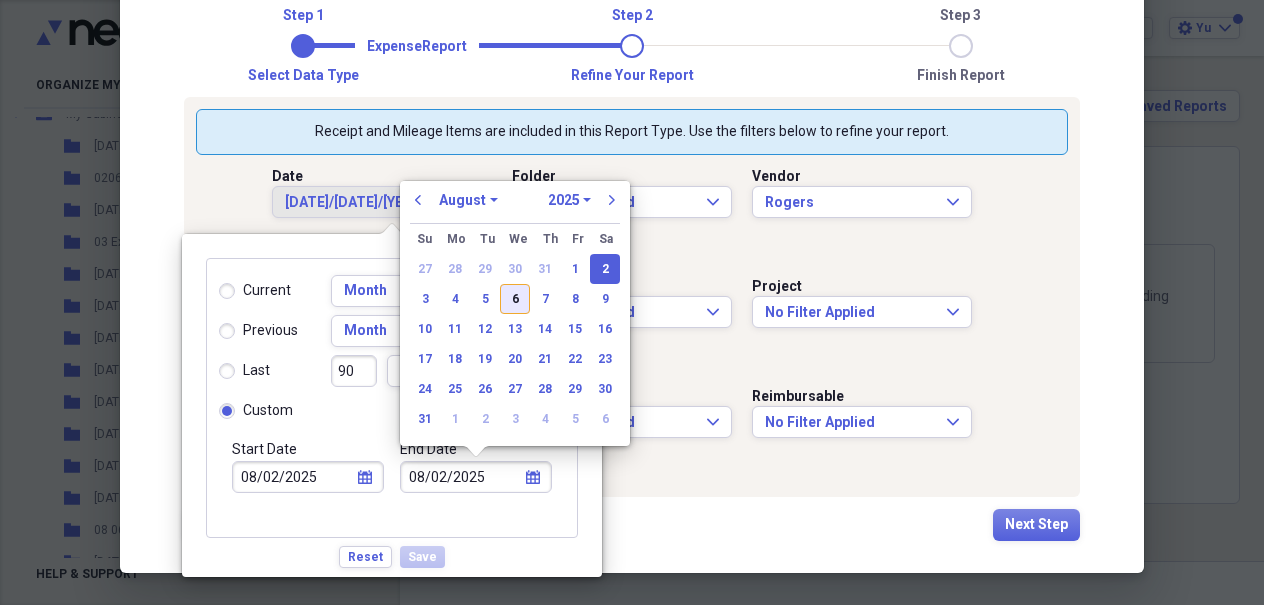 click on "6" at bounding box center (515, 299) 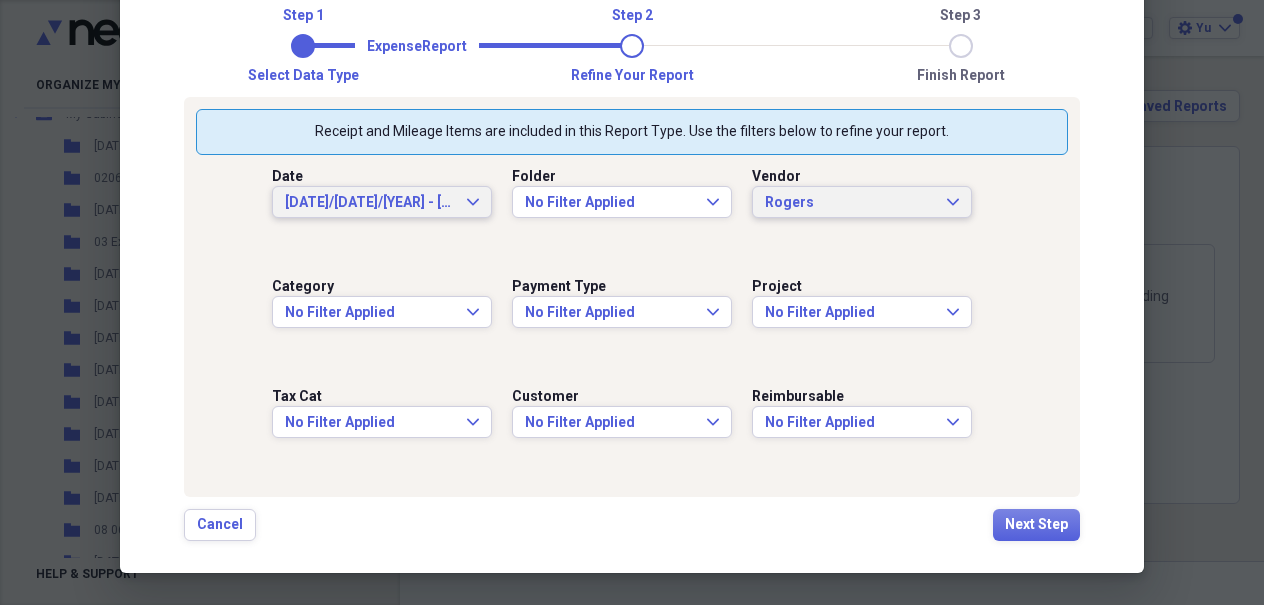 click on "Rogers" at bounding box center (850, 203) 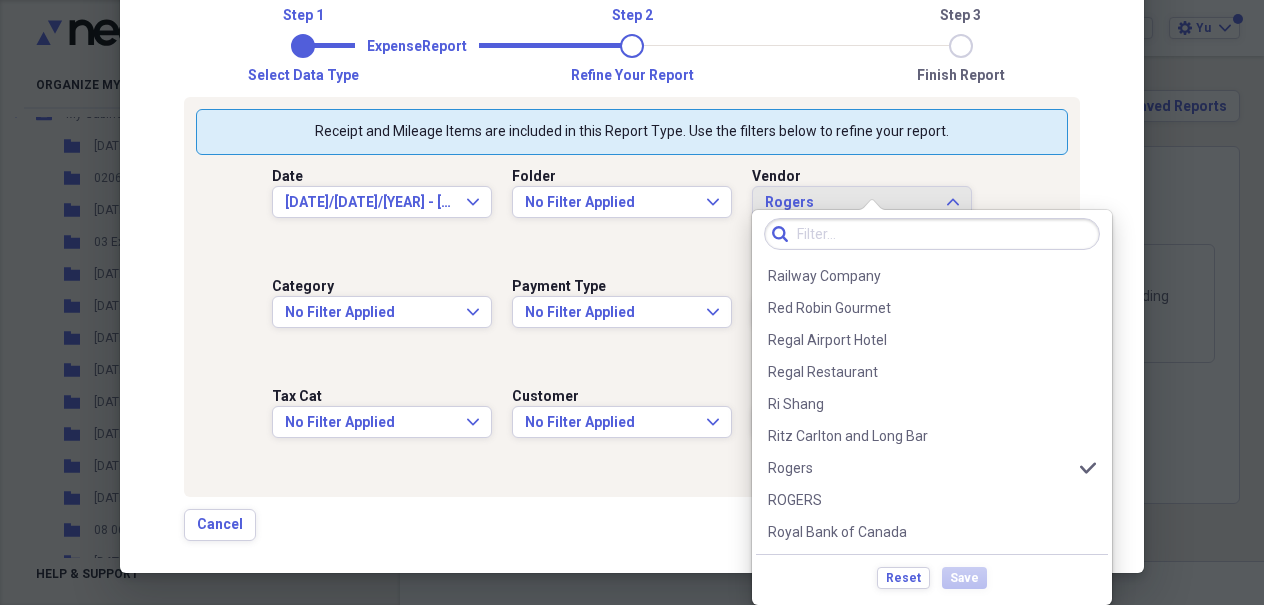 scroll, scrollTop: 3069, scrollLeft: 0, axis: vertical 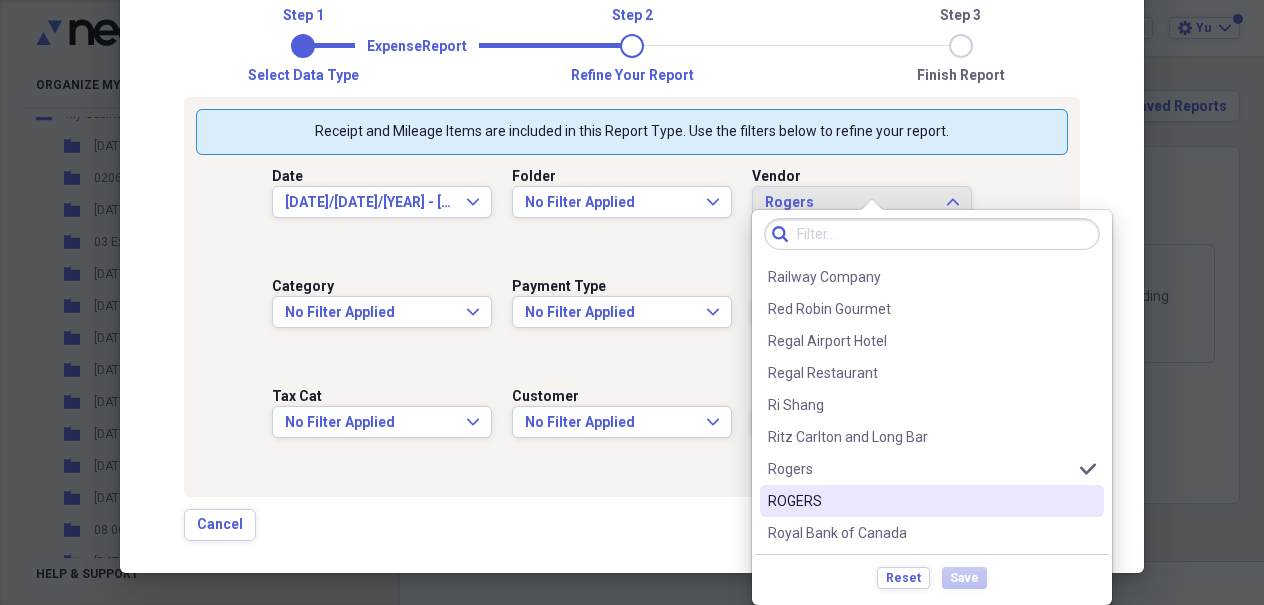 click on "ROGERS" at bounding box center (920, 501) 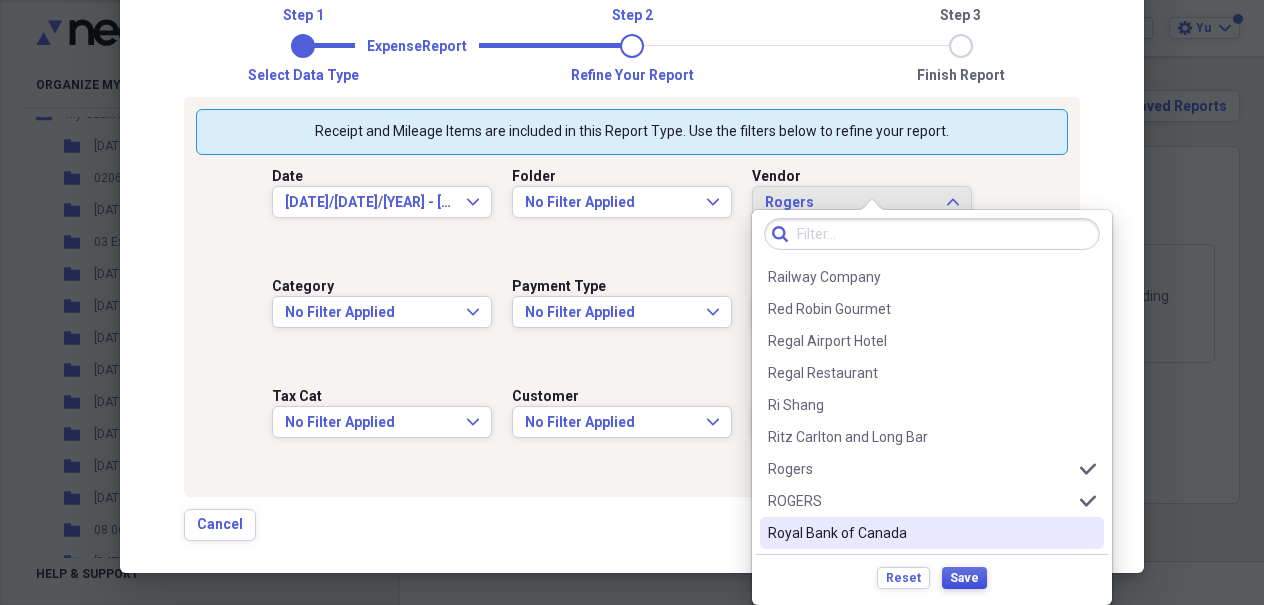 click on "Save" at bounding box center (964, 578) 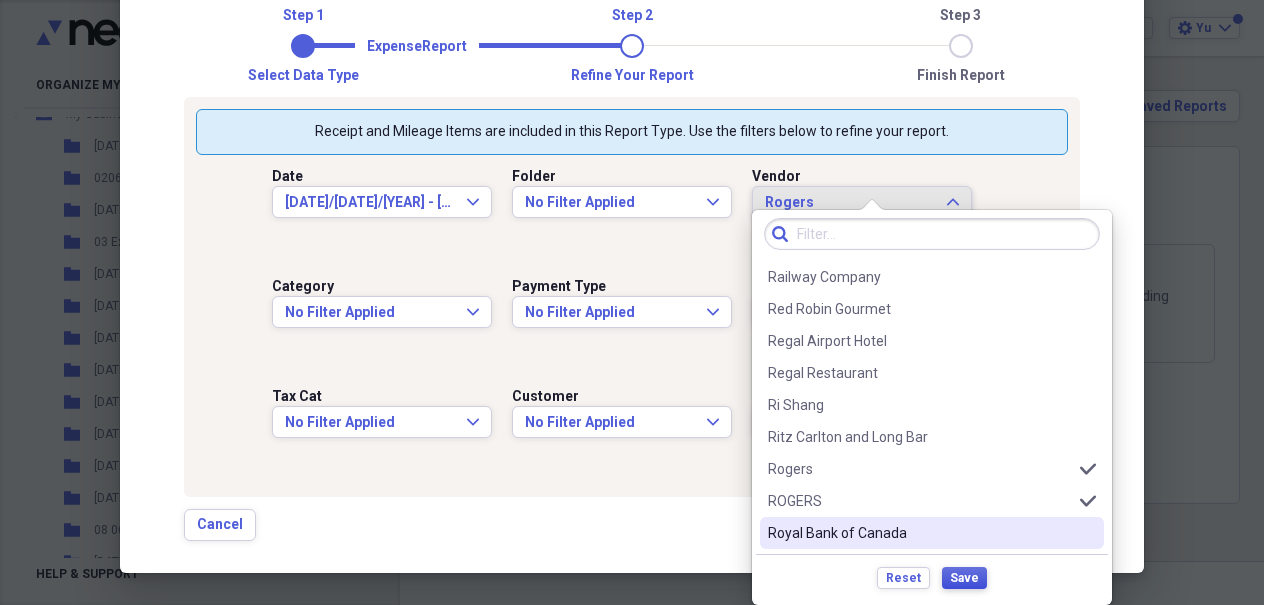 scroll, scrollTop: 0, scrollLeft: 0, axis: both 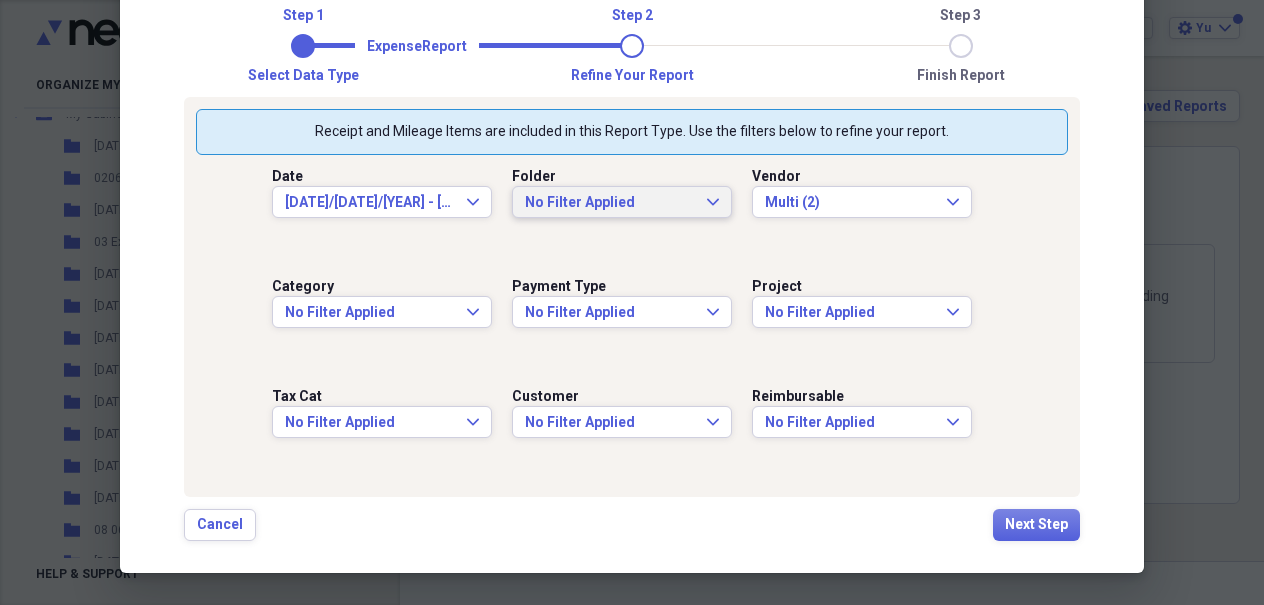 click on "No Filter Applied Expand" at bounding box center (622, 203) 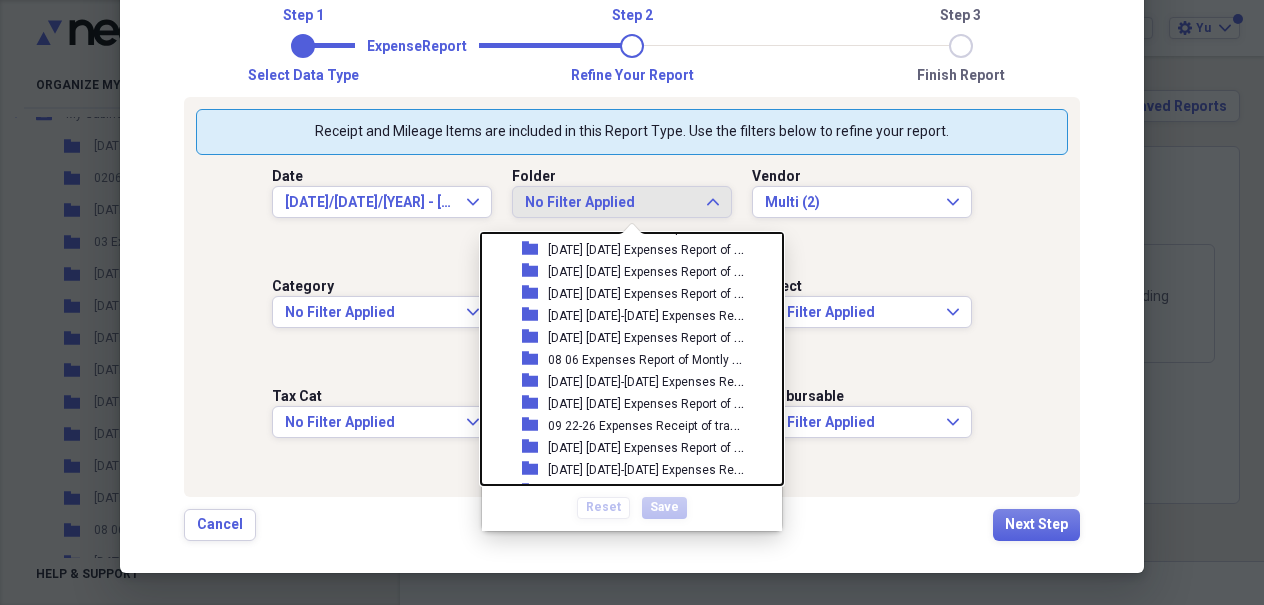 scroll, scrollTop: 213, scrollLeft: 0, axis: vertical 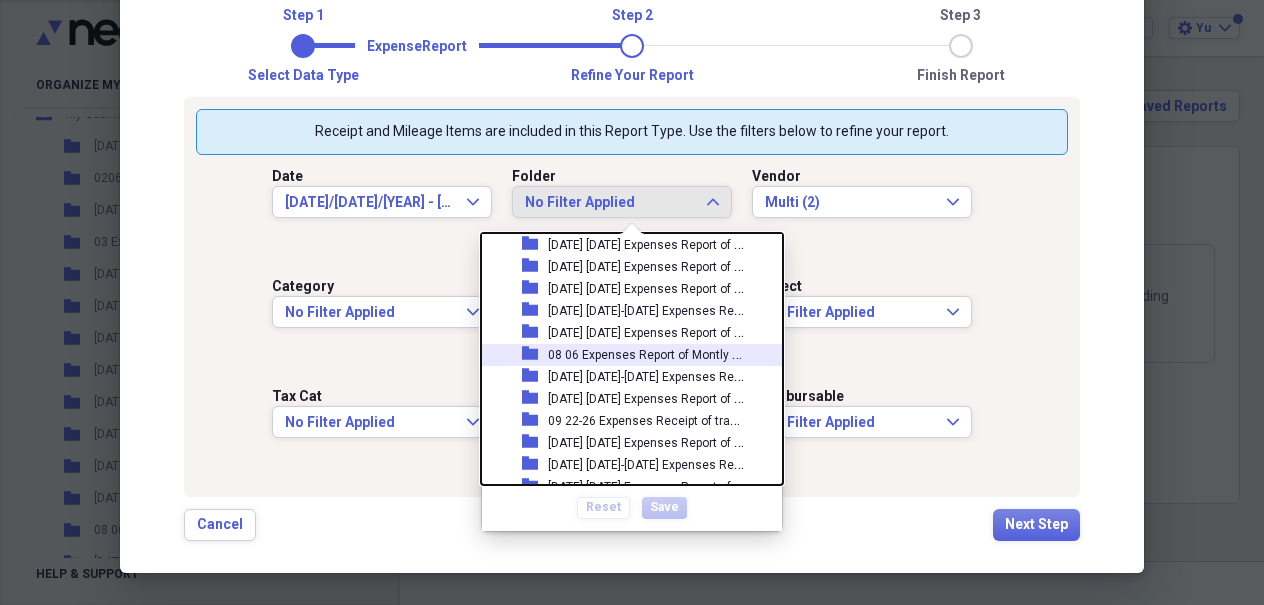 click on "folder [DATE] [DATE] Expenses Report of Montly Cell in Aug [YEAR]" at bounding box center (624, 355) 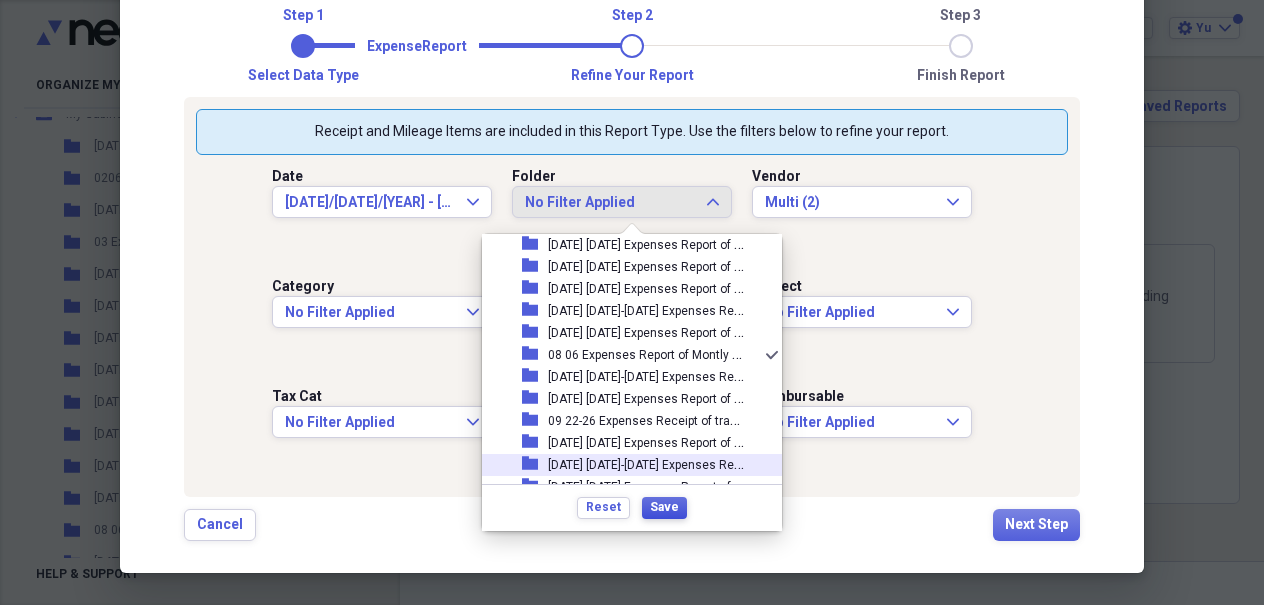 click on "Save" at bounding box center (664, 507) 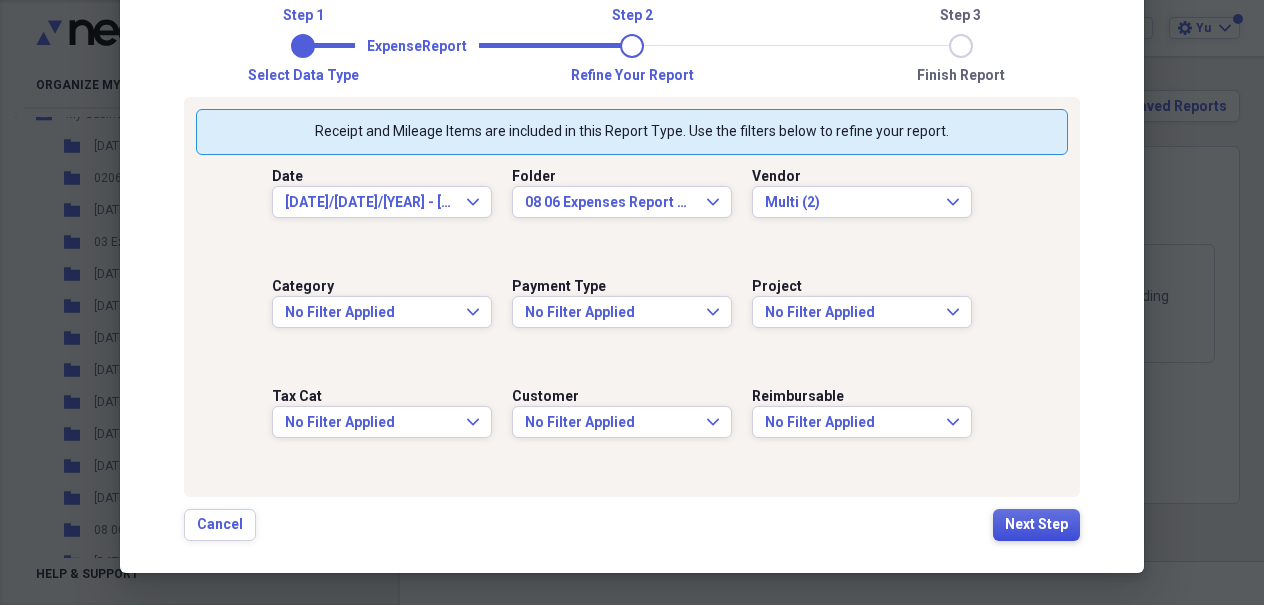 click on "Next Step" at bounding box center [1036, 525] 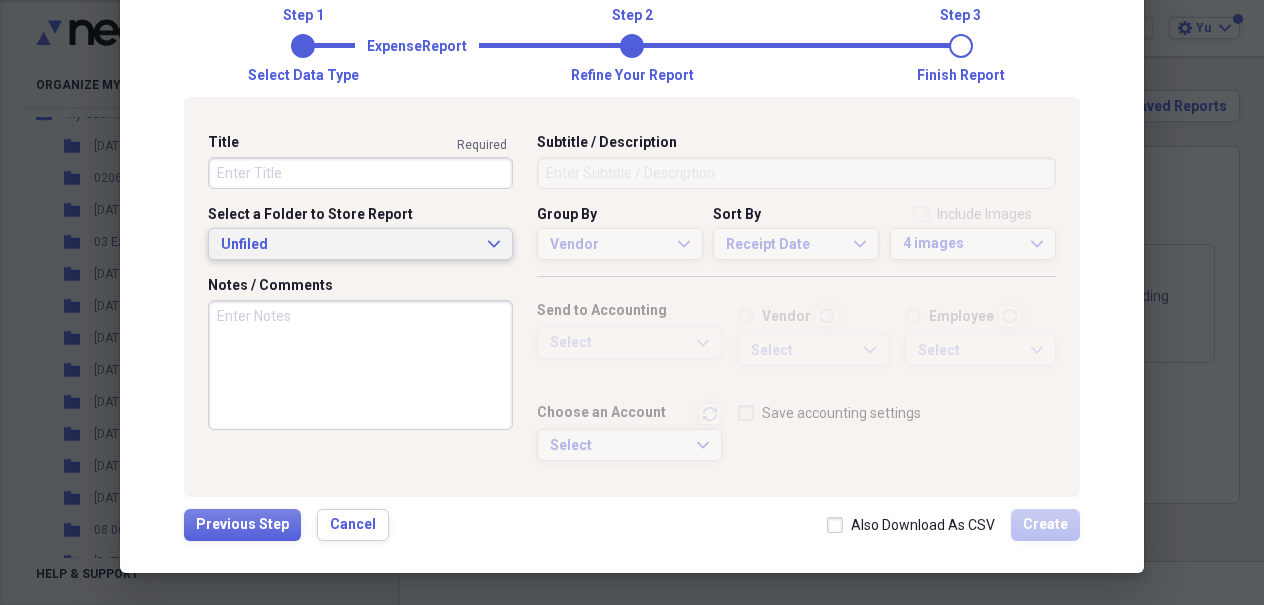 click on "Expand" 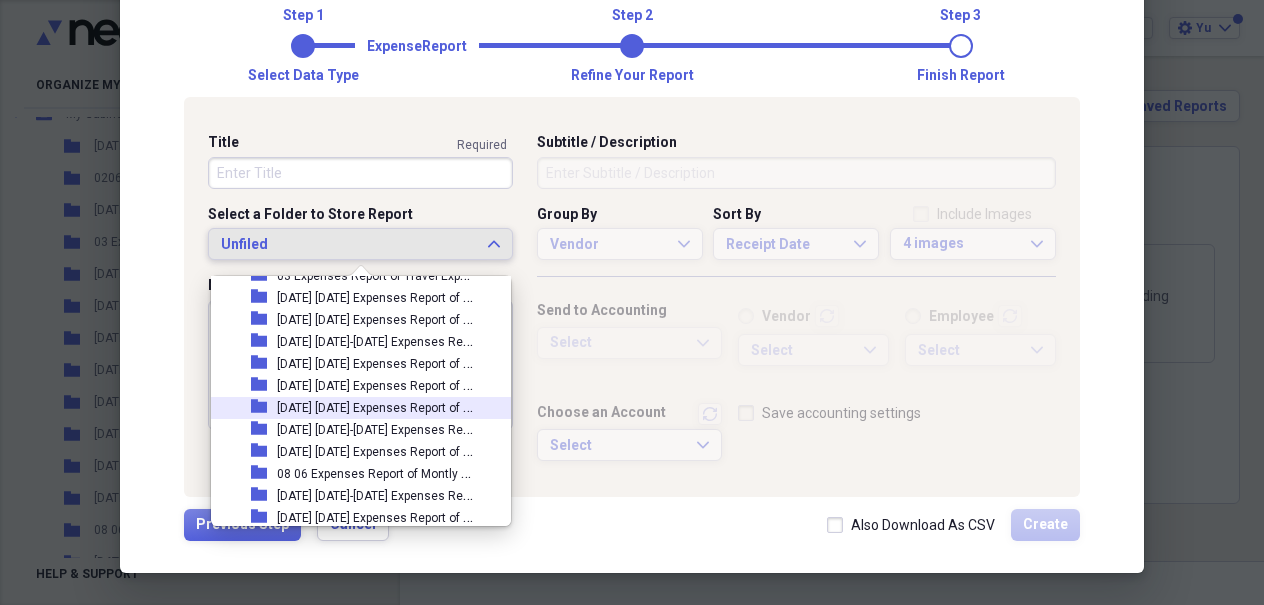scroll, scrollTop: 141, scrollLeft: 0, axis: vertical 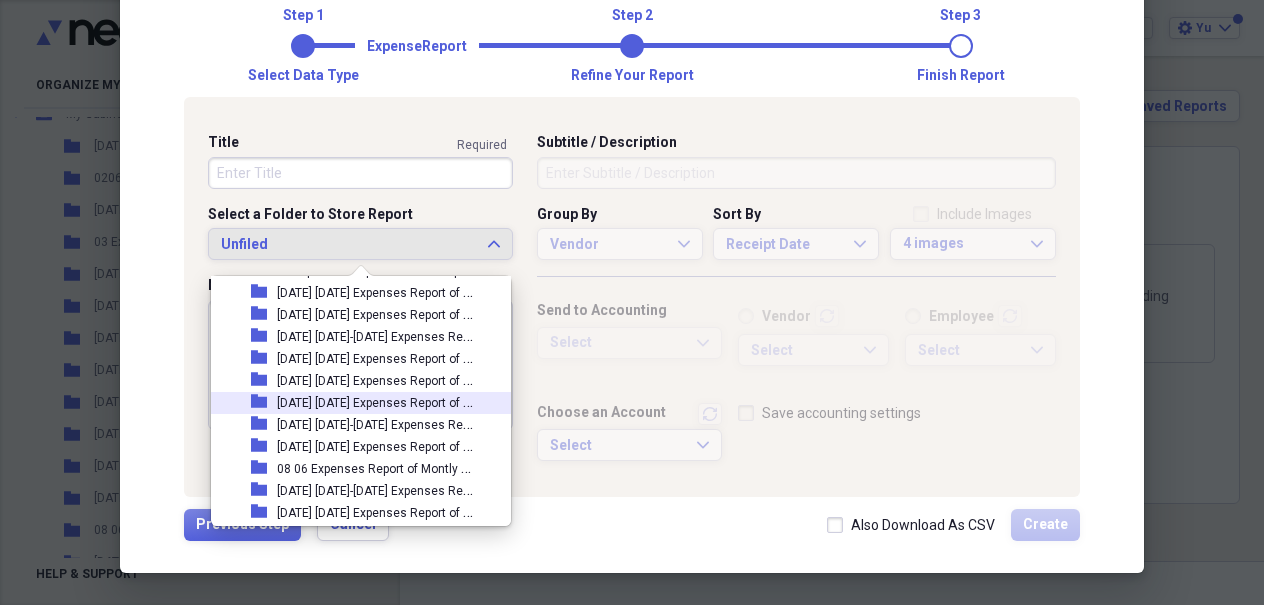 click on "08 06 Expenses Report of Montly Cell in Aug [YEAR]" at bounding box center (418, 467) 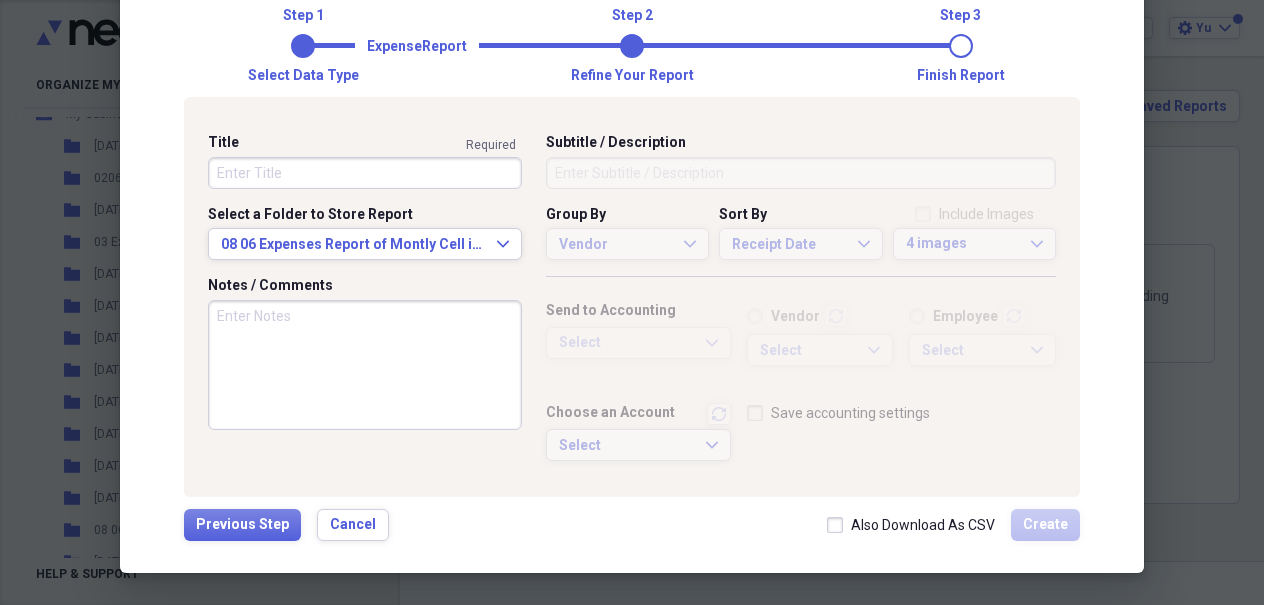 click on "Title required Select a Folder to Store Report [DATE] [DATE] Expenses Report of Montly Cell in Aug [YEAR] Expand Notes / Comments Subtitle / Description Group By Vendor Expand Sort By Receipt Date Expand Include Images [NUMBER] images Expand Send to Accounting Select Expand Vendor transactions Employee transactions Select Expand Select Expand Choose an Account transactions Select Expand Save accounting settings" at bounding box center [632, 305] 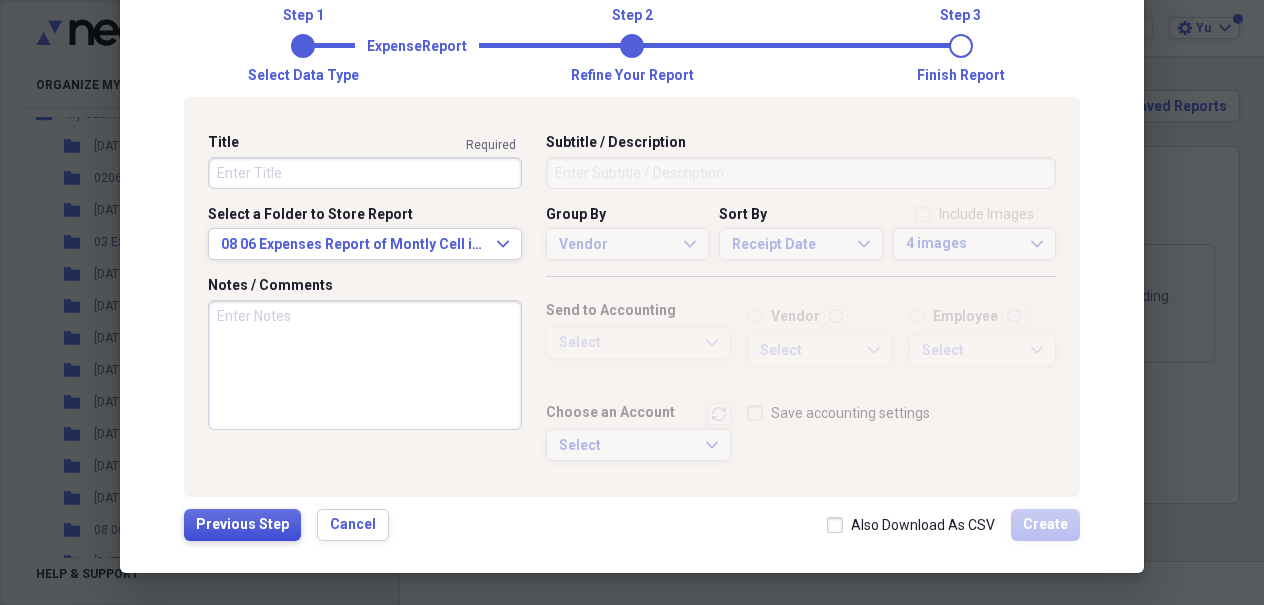 click on "Previous Step" at bounding box center (242, 525) 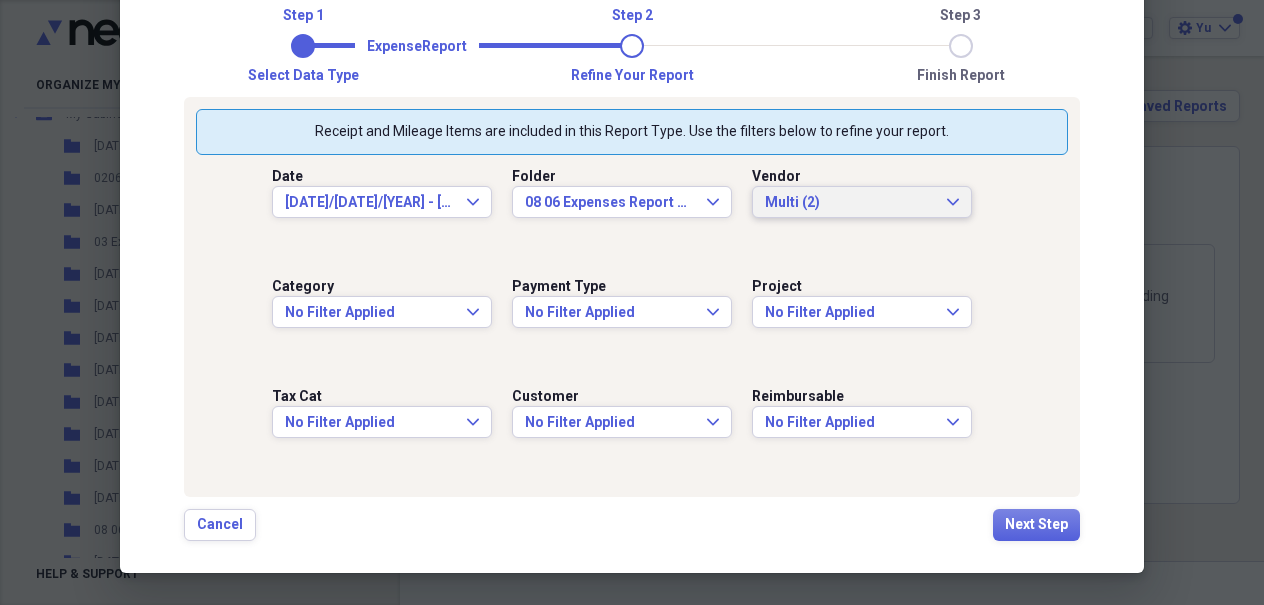 click on "Multi (2)" at bounding box center [850, 203] 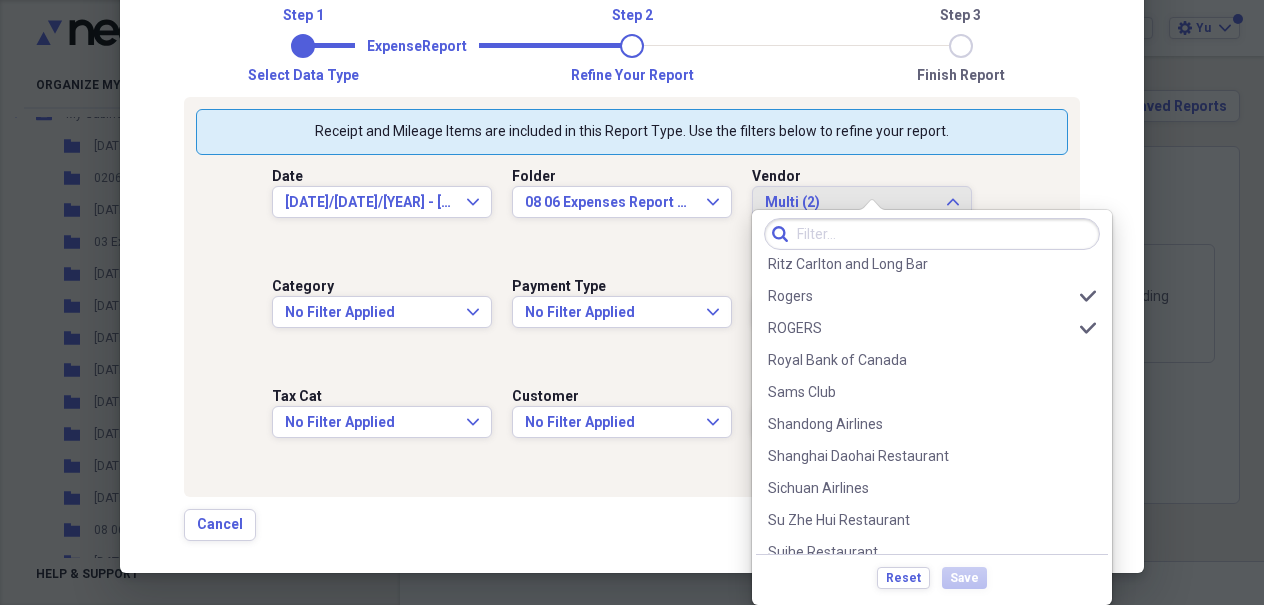 scroll, scrollTop: 3226, scrollLeft: 0, axis: vertical 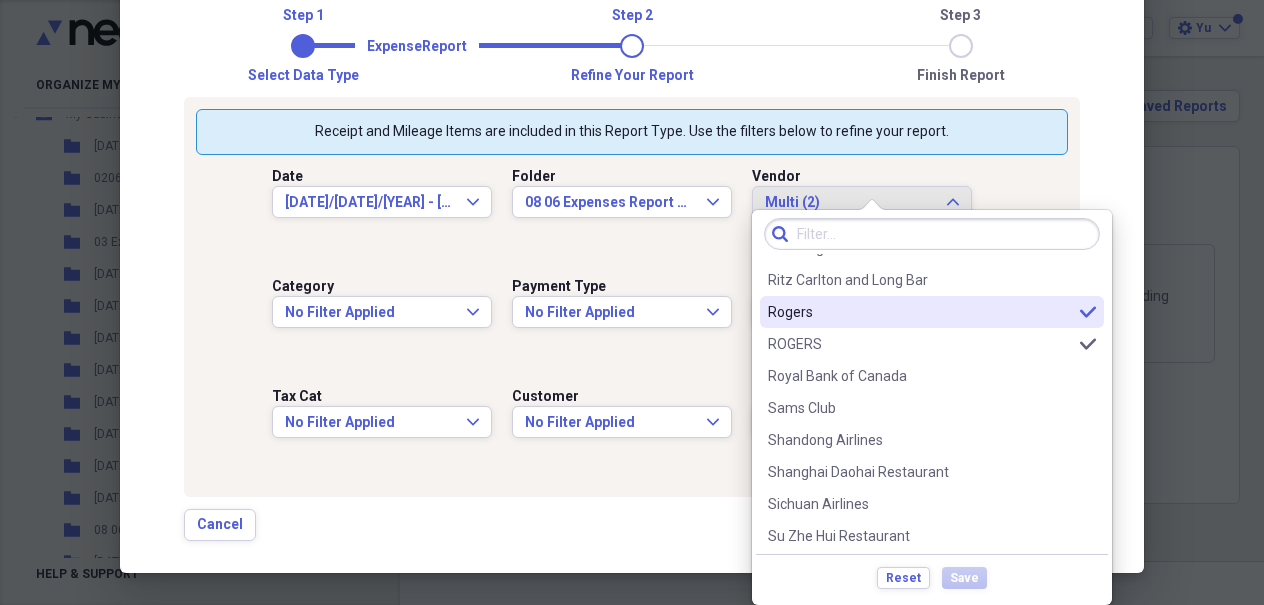 click on "Rogers selected" at bounding box center [932, 312] 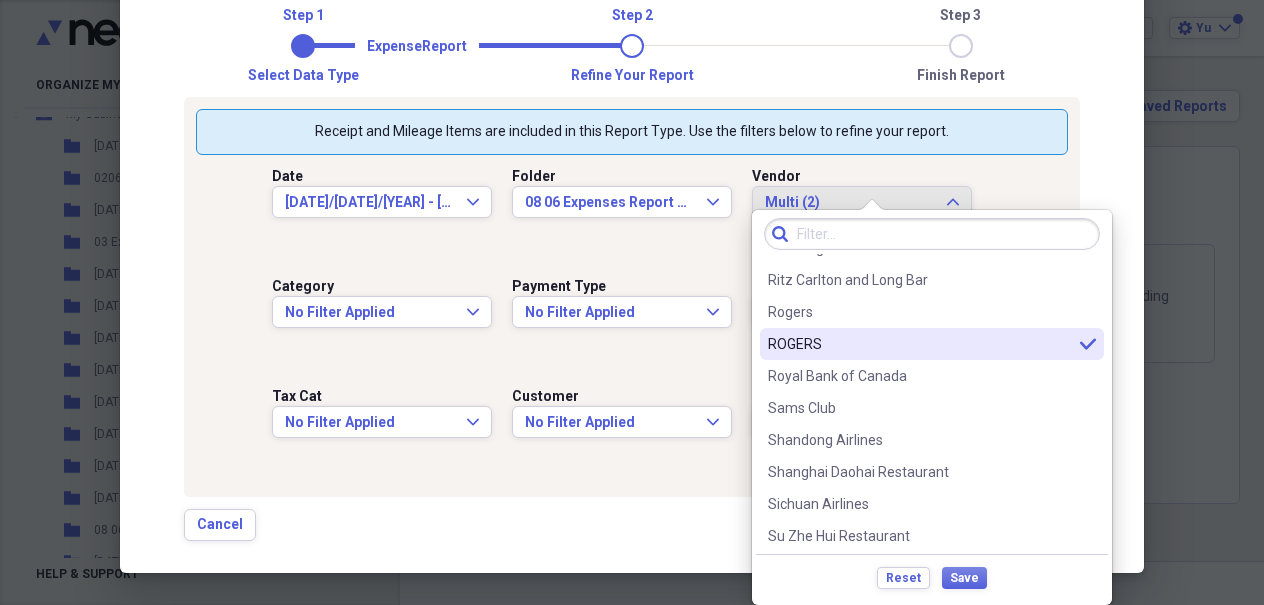 click 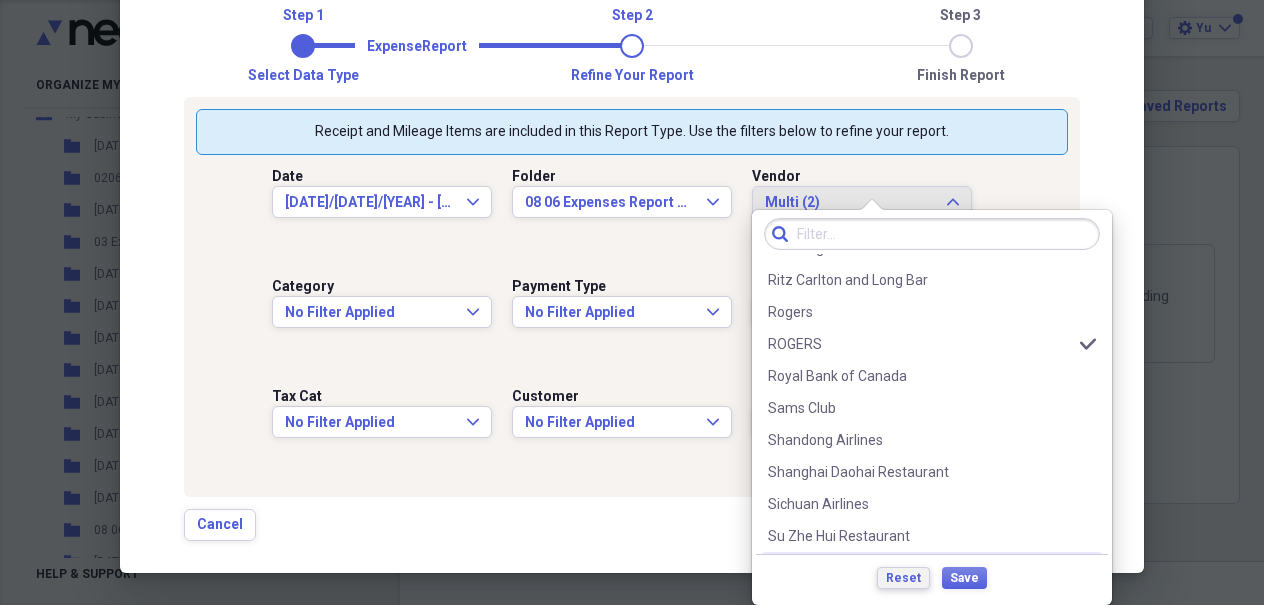 click on "Reset" at bounding box center (903, 578) 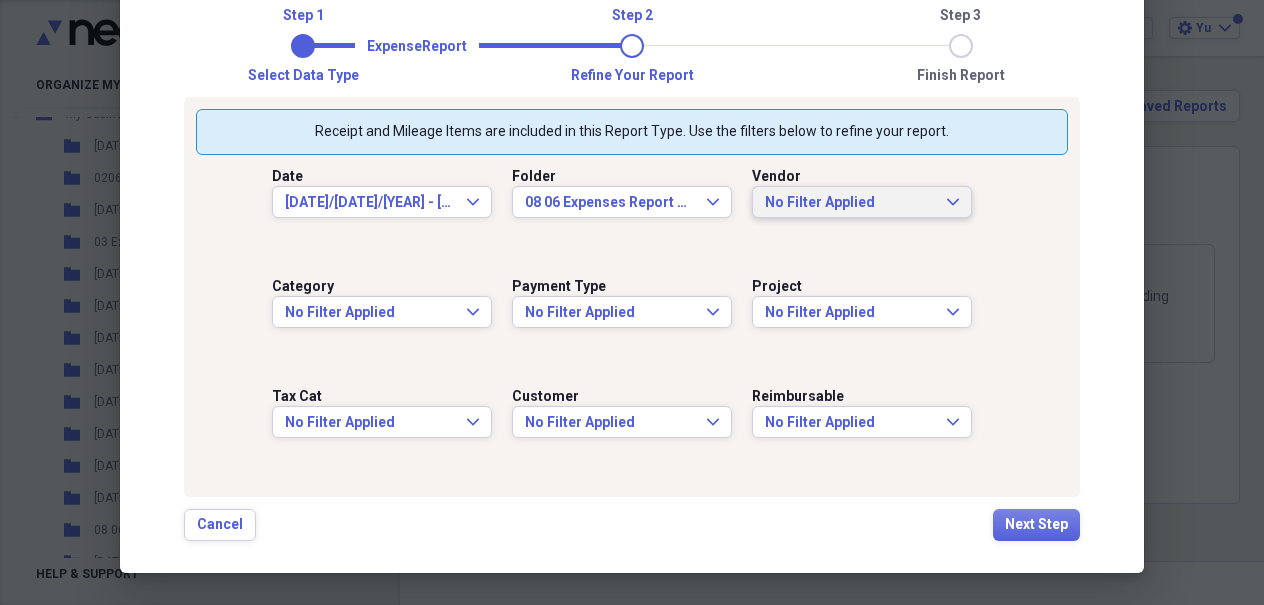 scroll, scrollTop: 0, scrollLeft: 0, axis: both 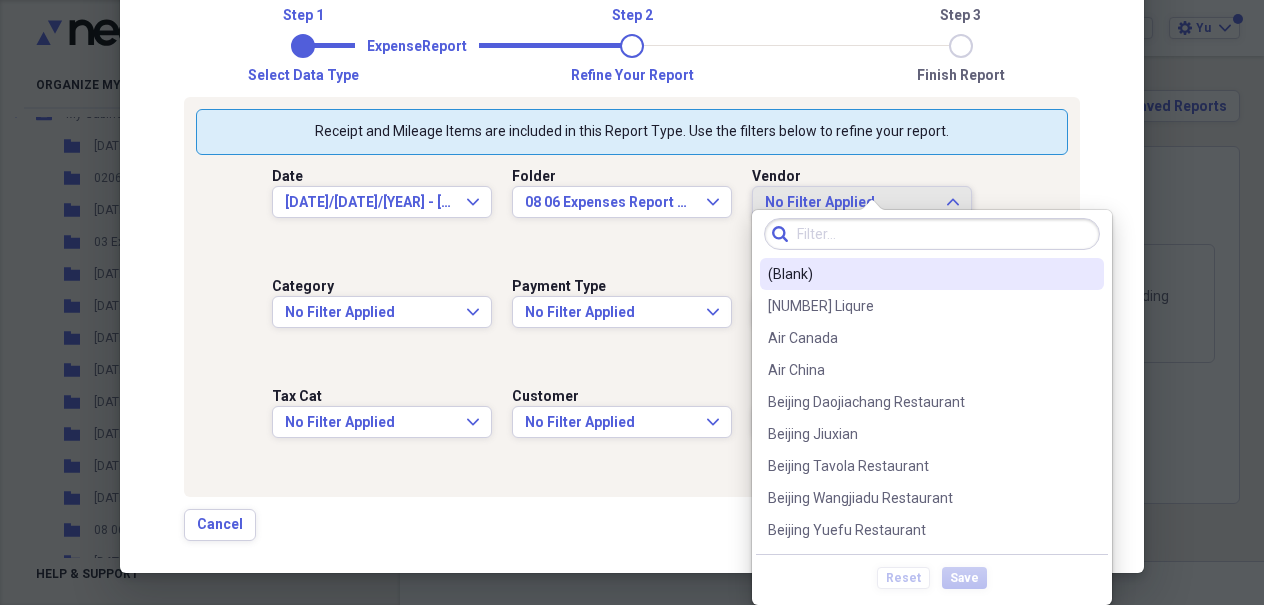 click on "Folder [DATE] [DATE] Expenses Report of Montly Cell in Aug [YEAR] Expand" at bounding box center (632, 210) 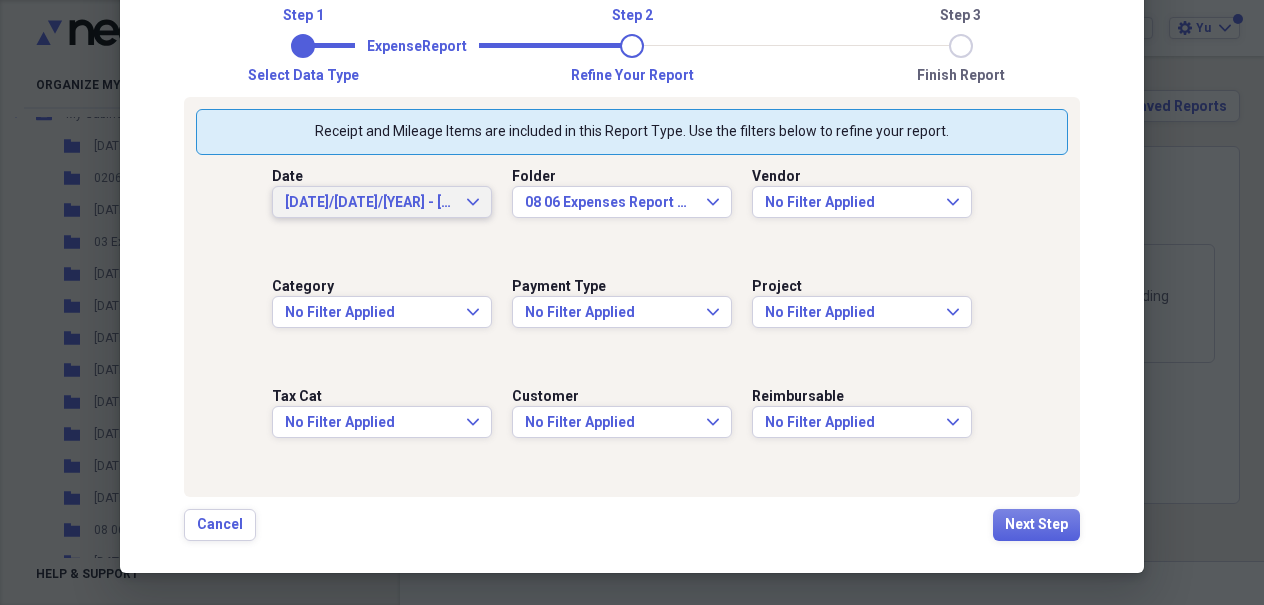 click on "Expand" 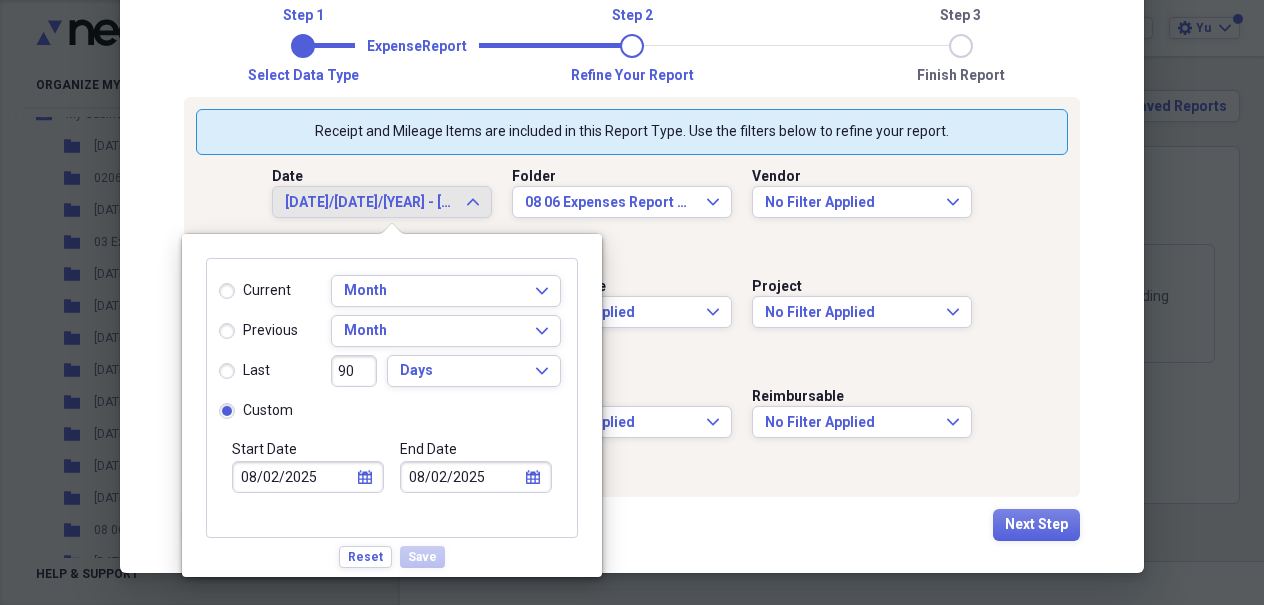 click 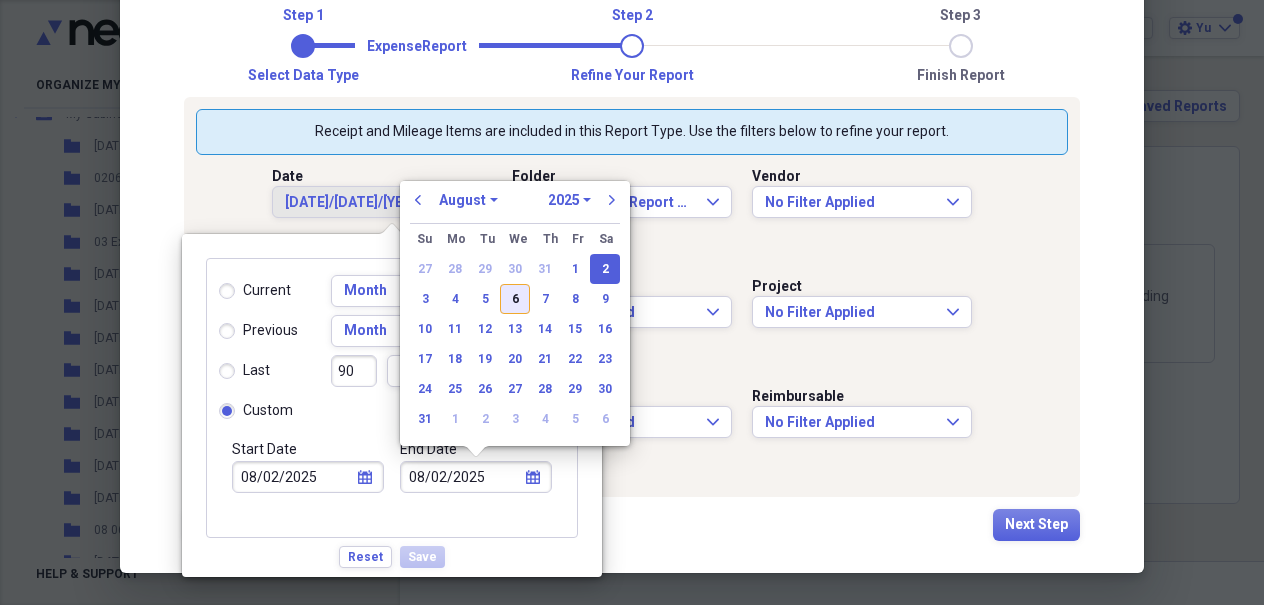 click on "6" at bounding box center [515, 299] 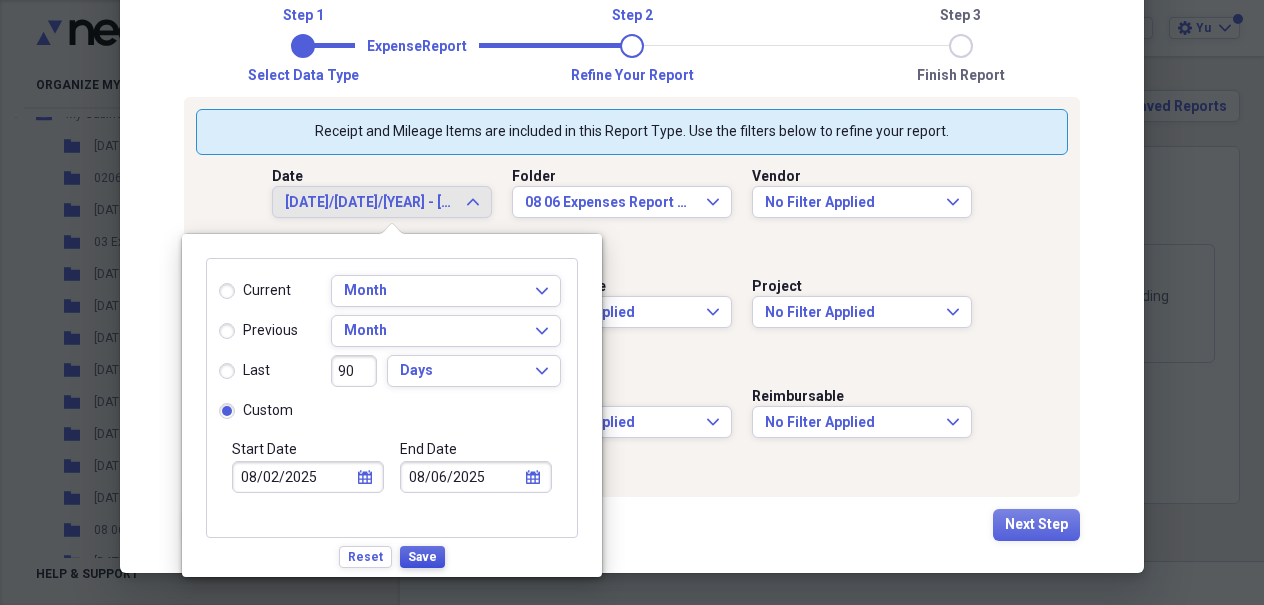 click on "Save" at bounding box center [422, 557] 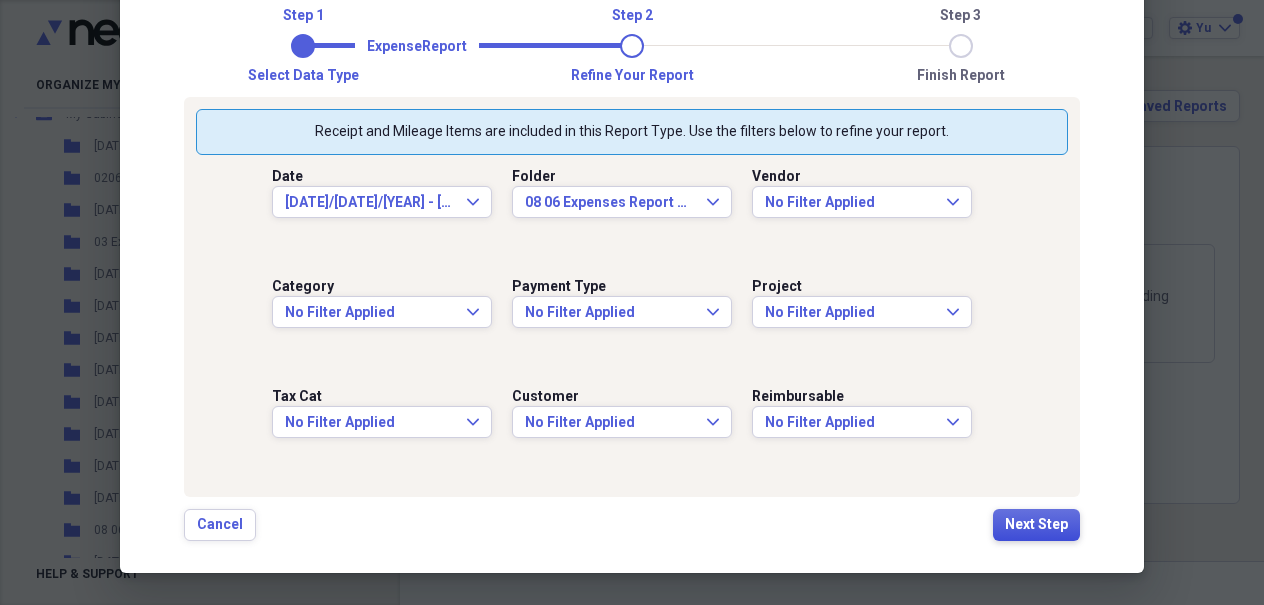 click on "Next Step" at bounding box center [1036, 525] 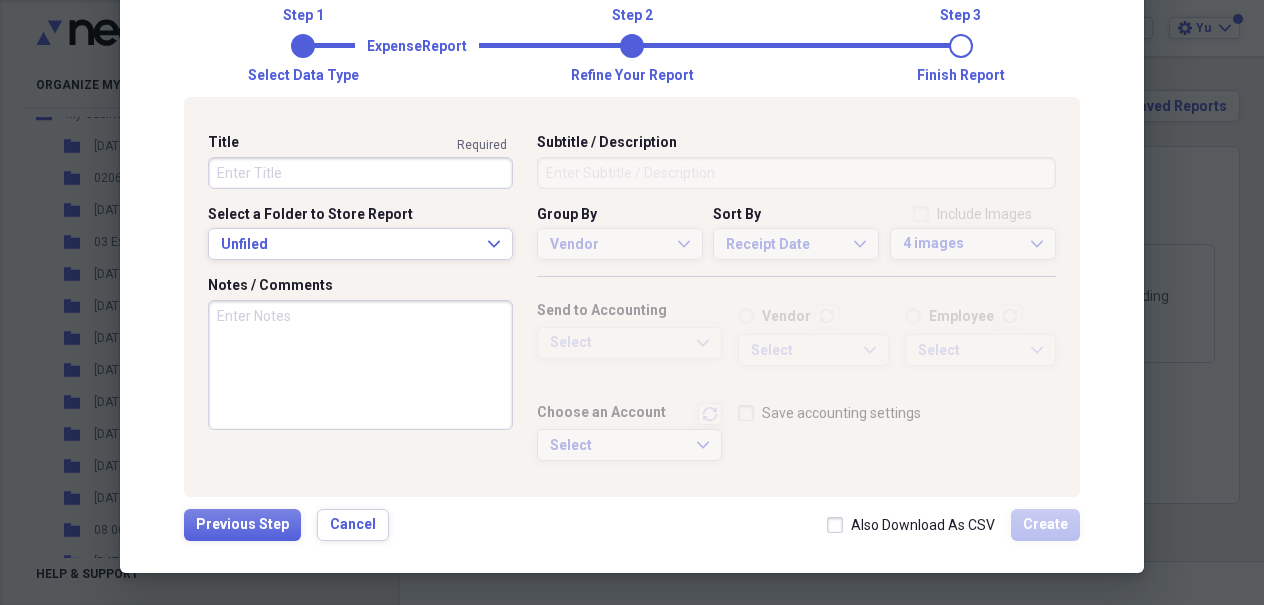 click on "Title" at bounding box center (360, 173) 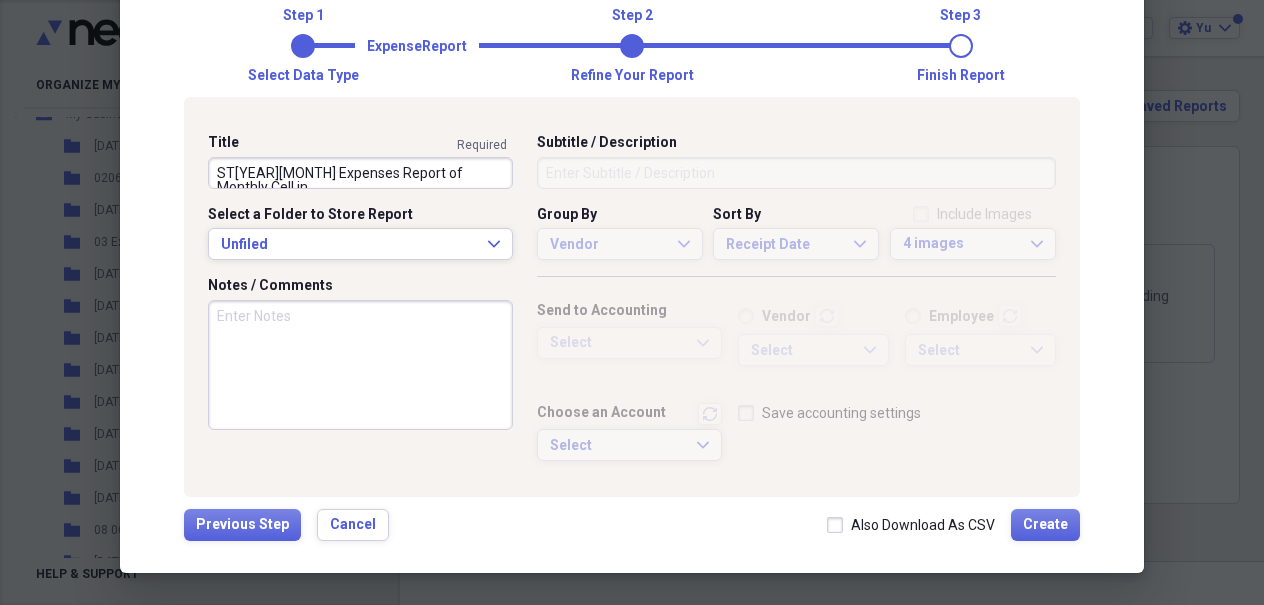 scroll, scrollTop: 7, scrollLeft: 0, axis: vertical 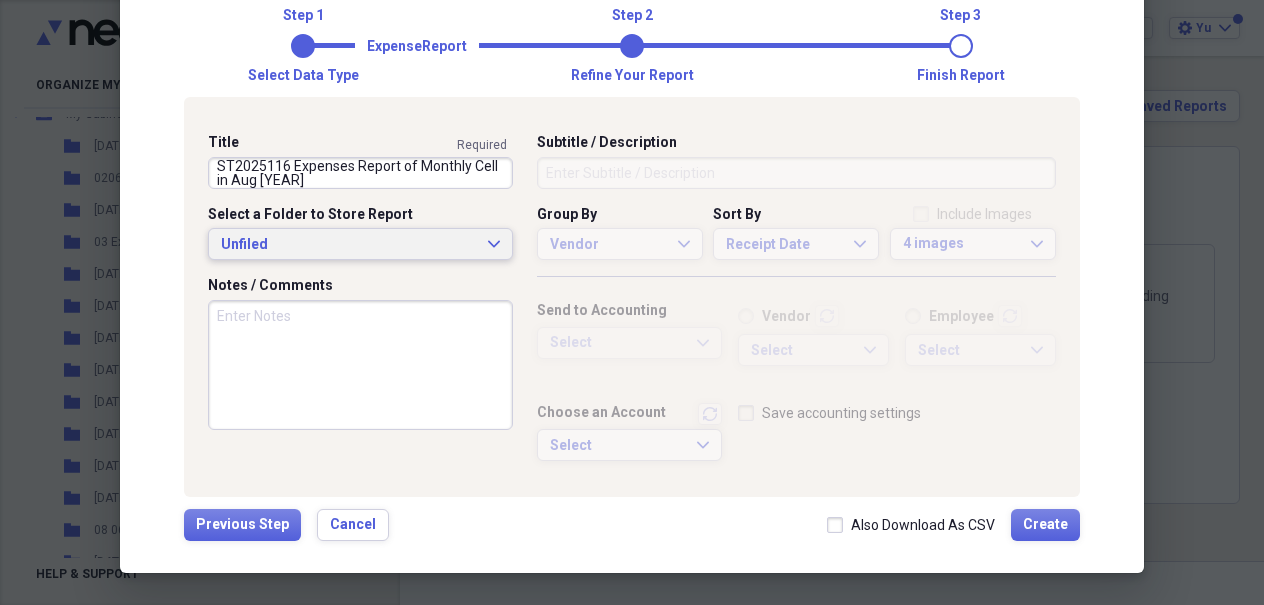 type on "ST2025116 Expenses Report of Monthly Cell in Aug [YEAR]" 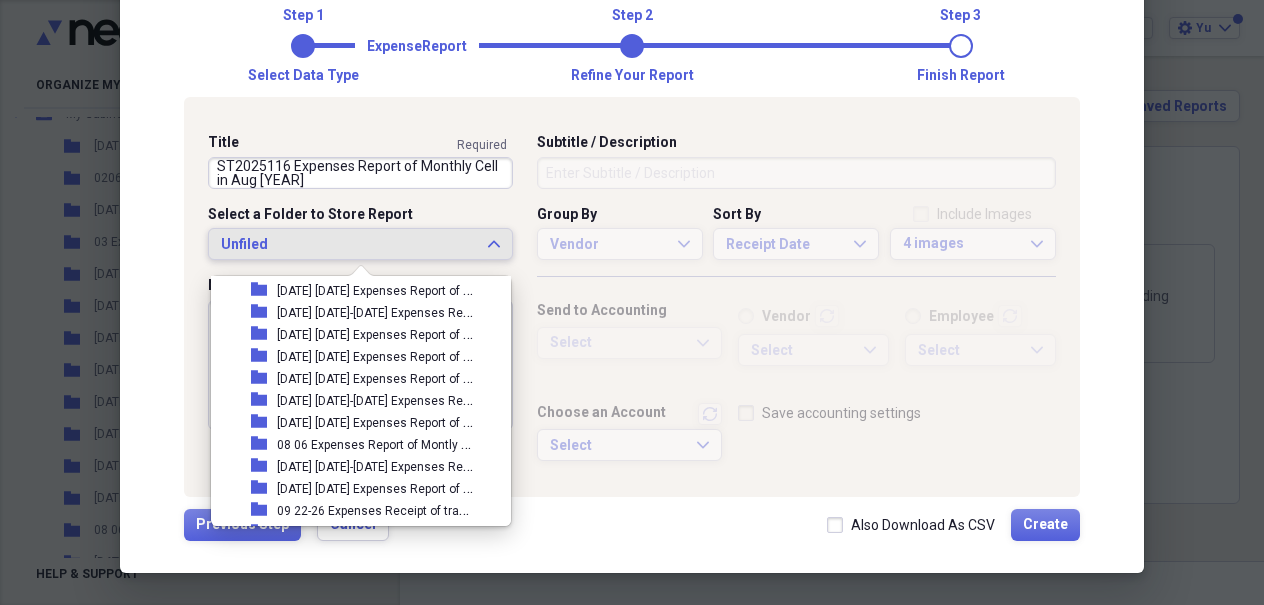 scroll, scrollTop: 164, scrollLeft: 0, axis: vertical 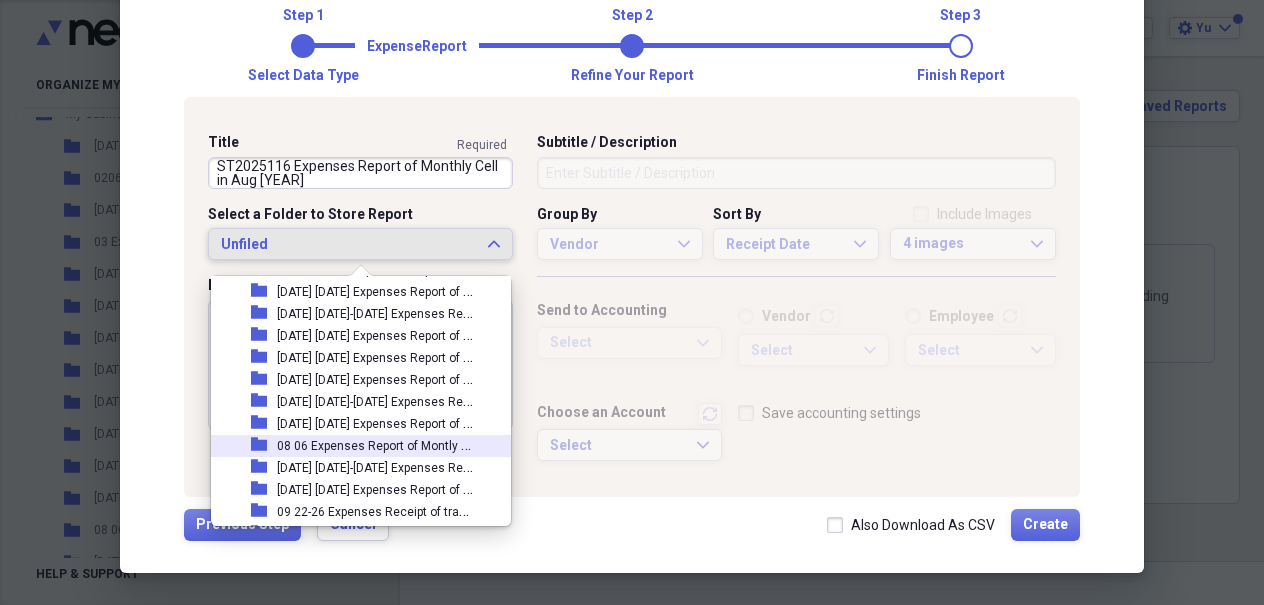 drag, startPoint x: 368, startPoint y: 379, endPoint x: 365, endPoint y: 441, distance: 62.072536 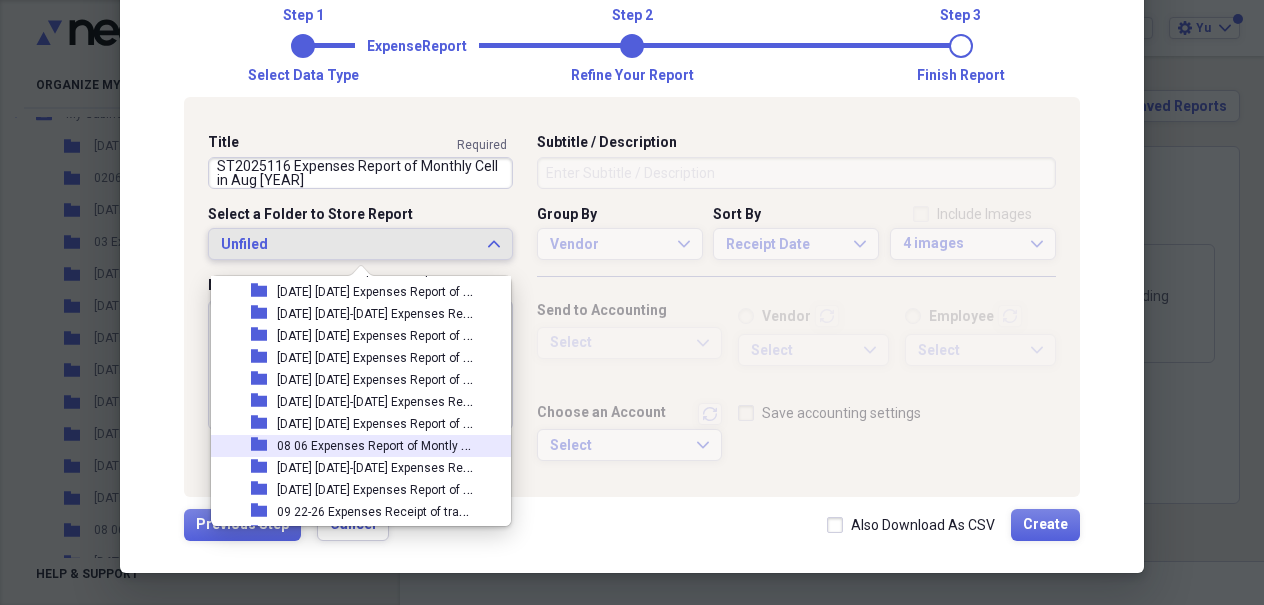 click on "08 06 Expenses Report of Montly Cell in Aug [YEAR]" at bounding box center (418, 444) 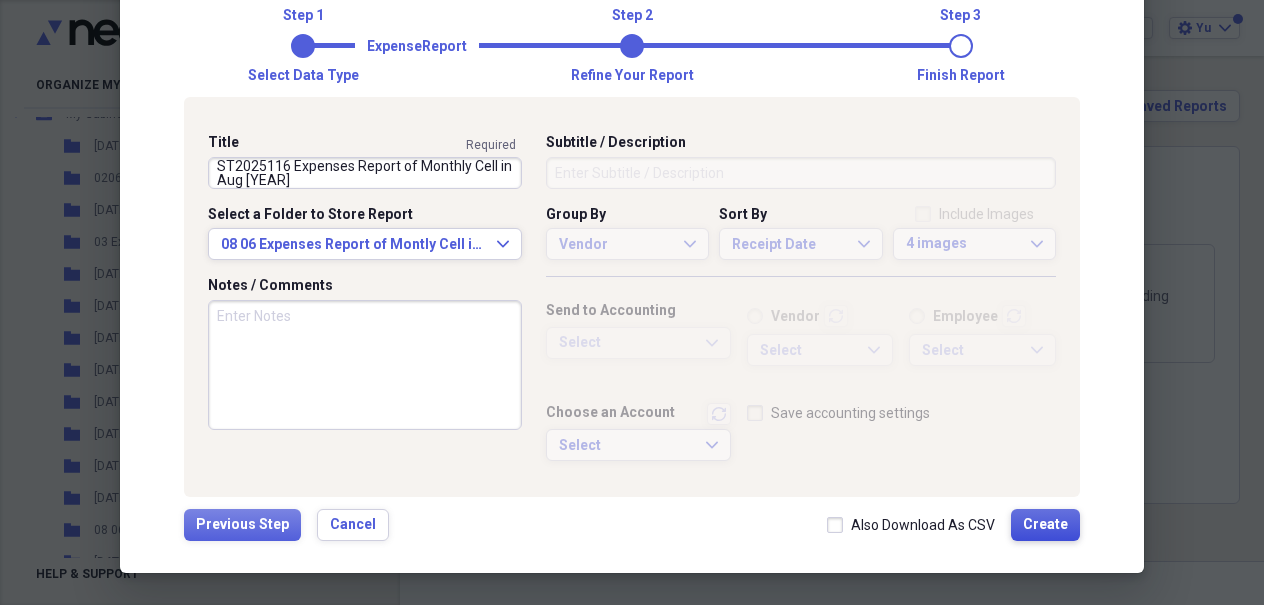 click on "Create" at bounding box center [1045, 525] 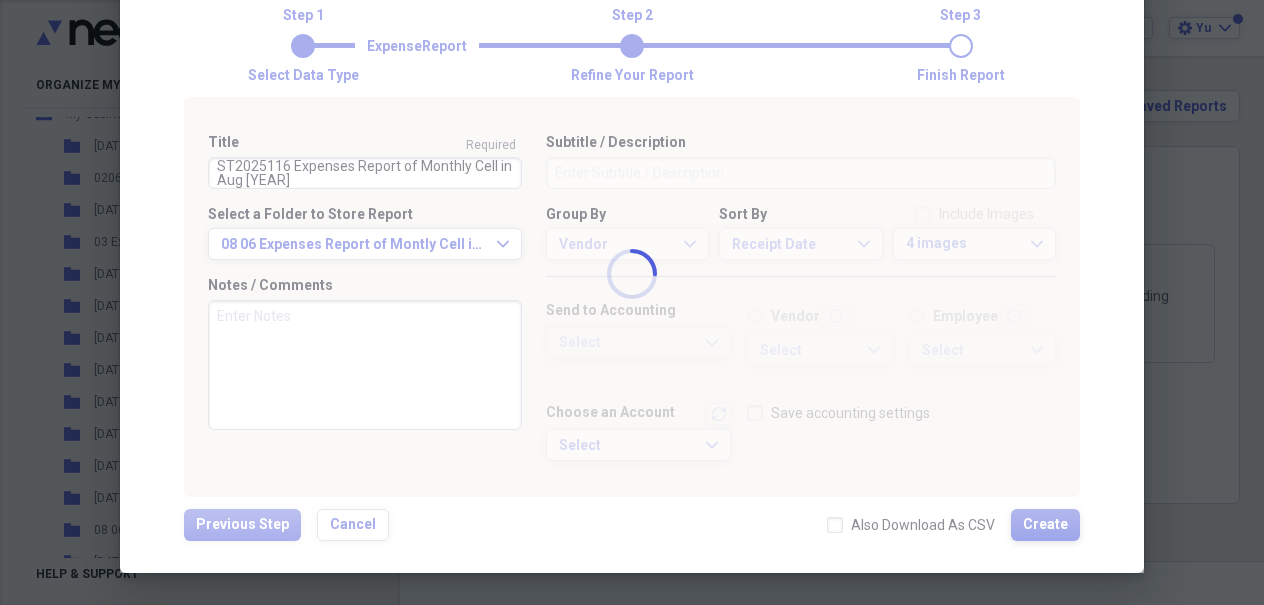 type 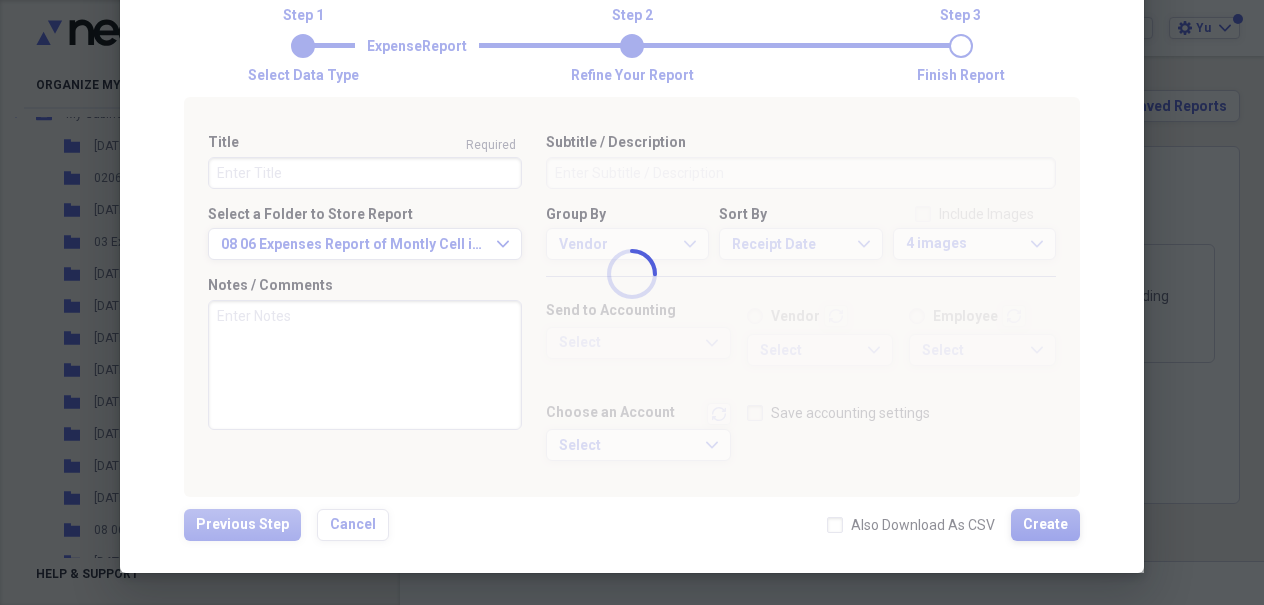 scroll, scrollTop: 0, scrollLeft: 0, axis: both 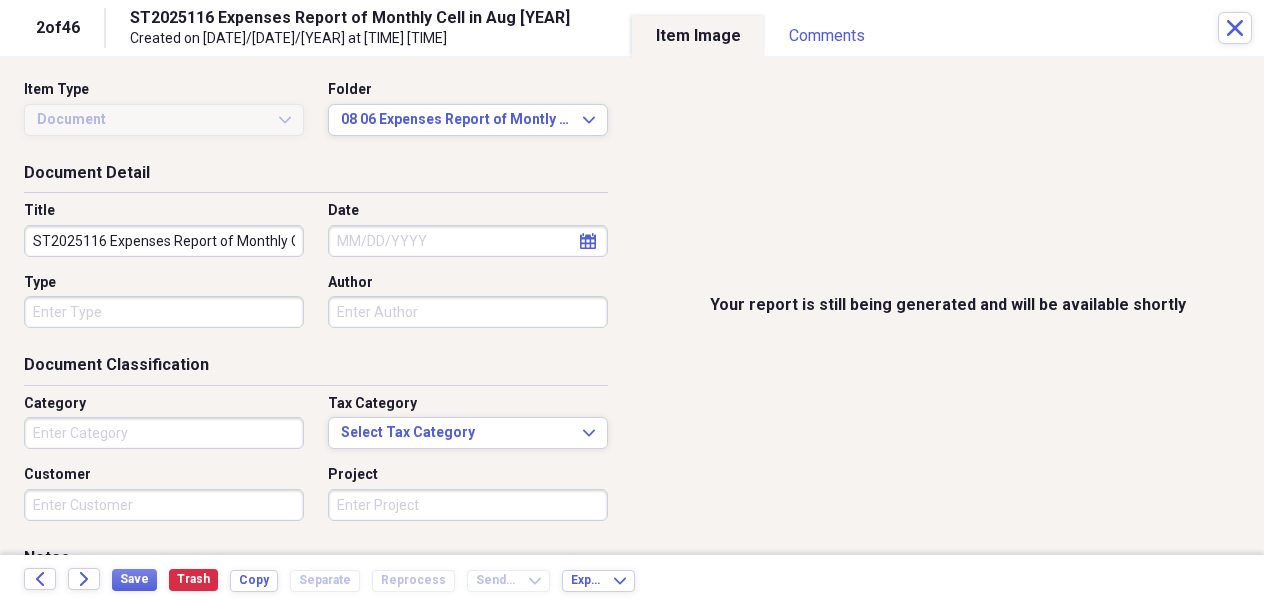 type on "Technology" 